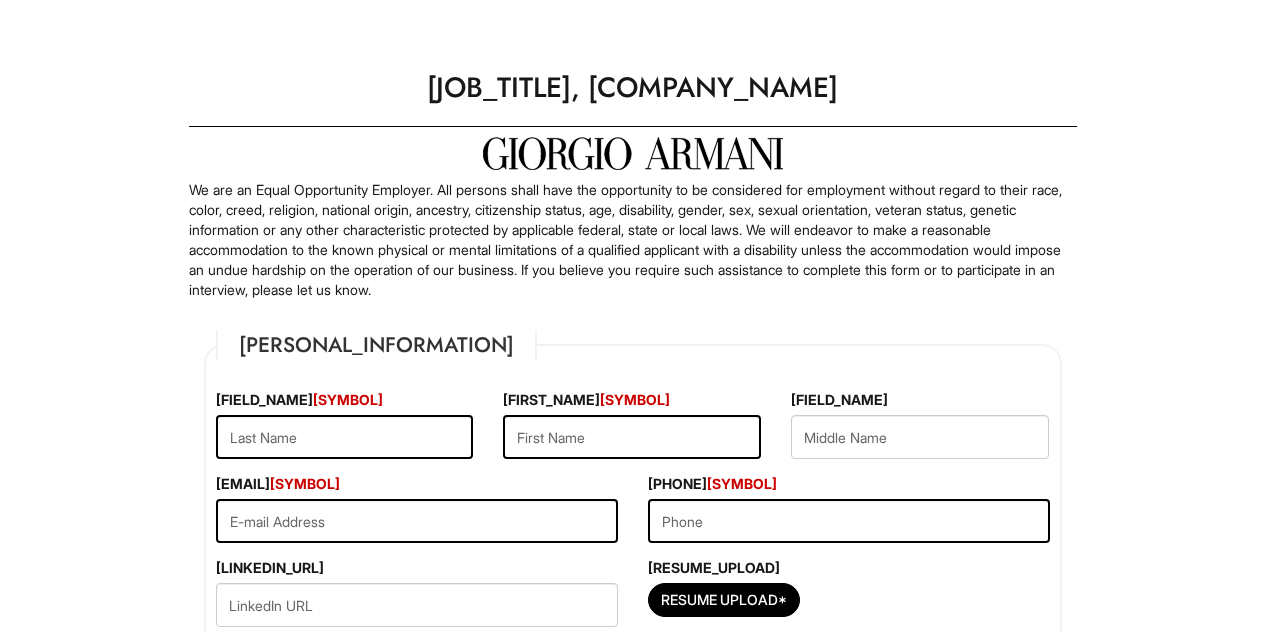 scroll, scrollTop: 0, scrollLeft: 0, axis: both 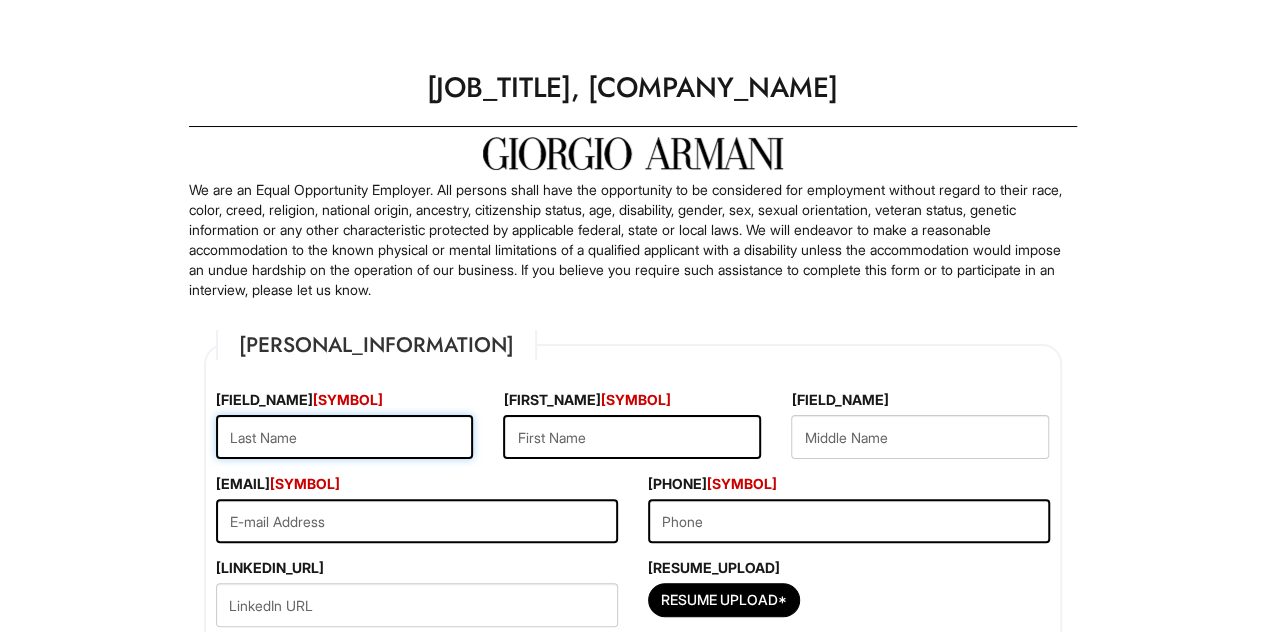 click at bounding box center (345, 437) 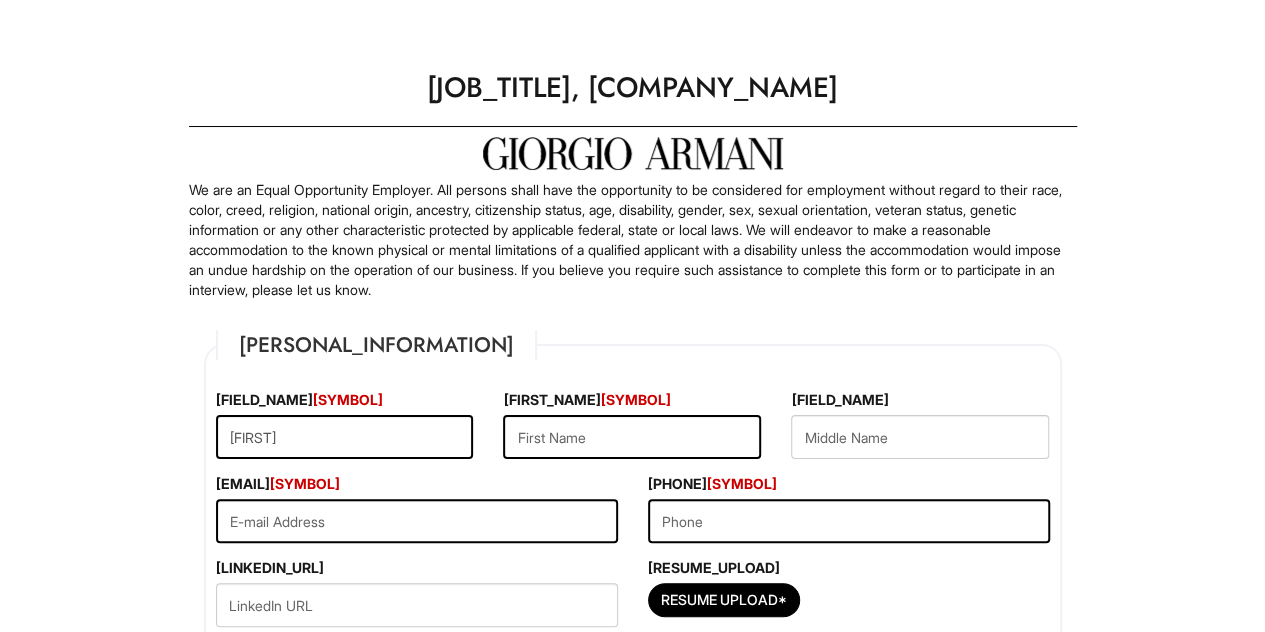 type on "[NAME]" 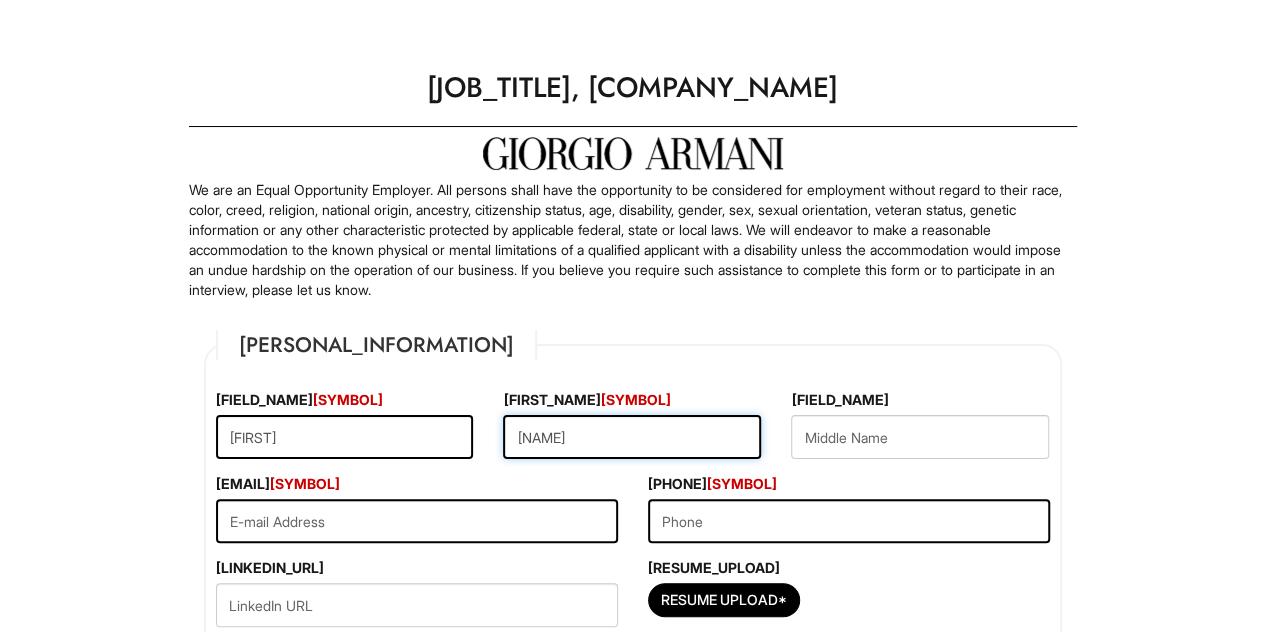 type on "[EMAIL]" 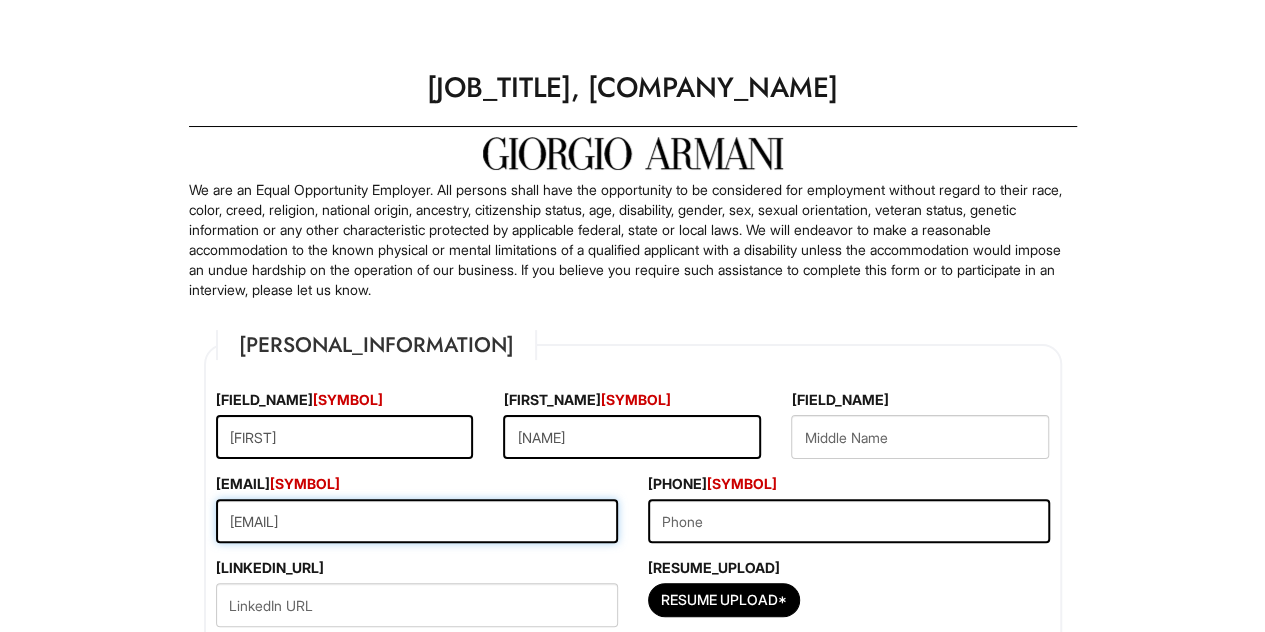 type on "[PHONE]" 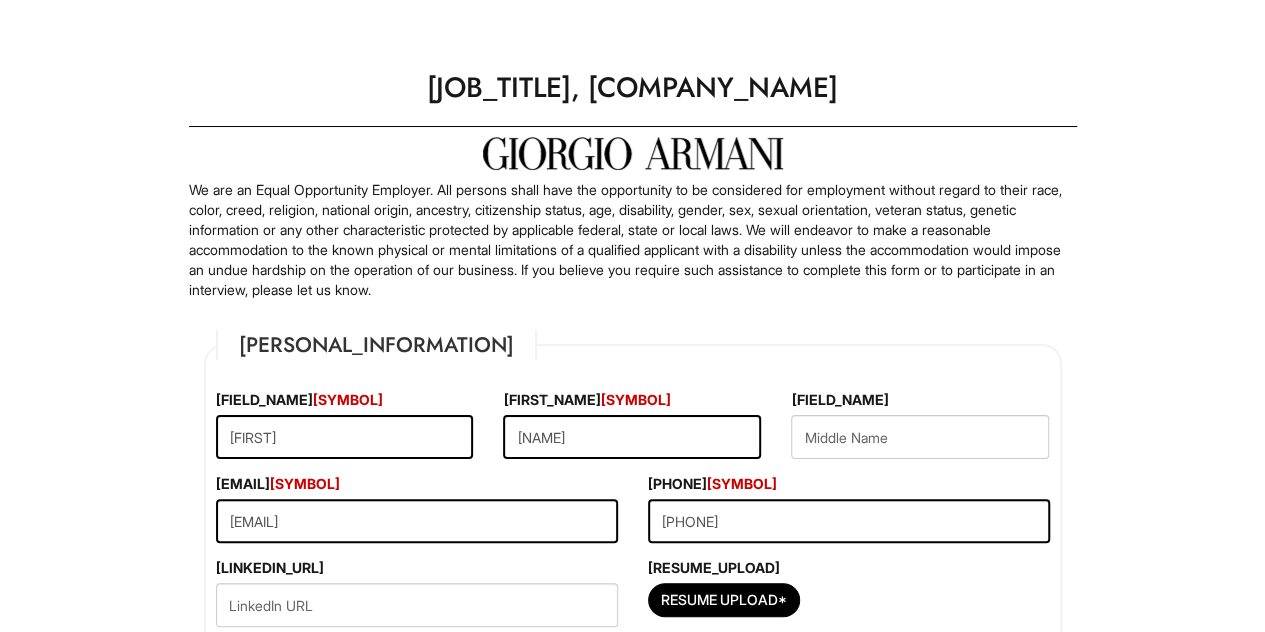 type on "[NUMBER] [STREET]" 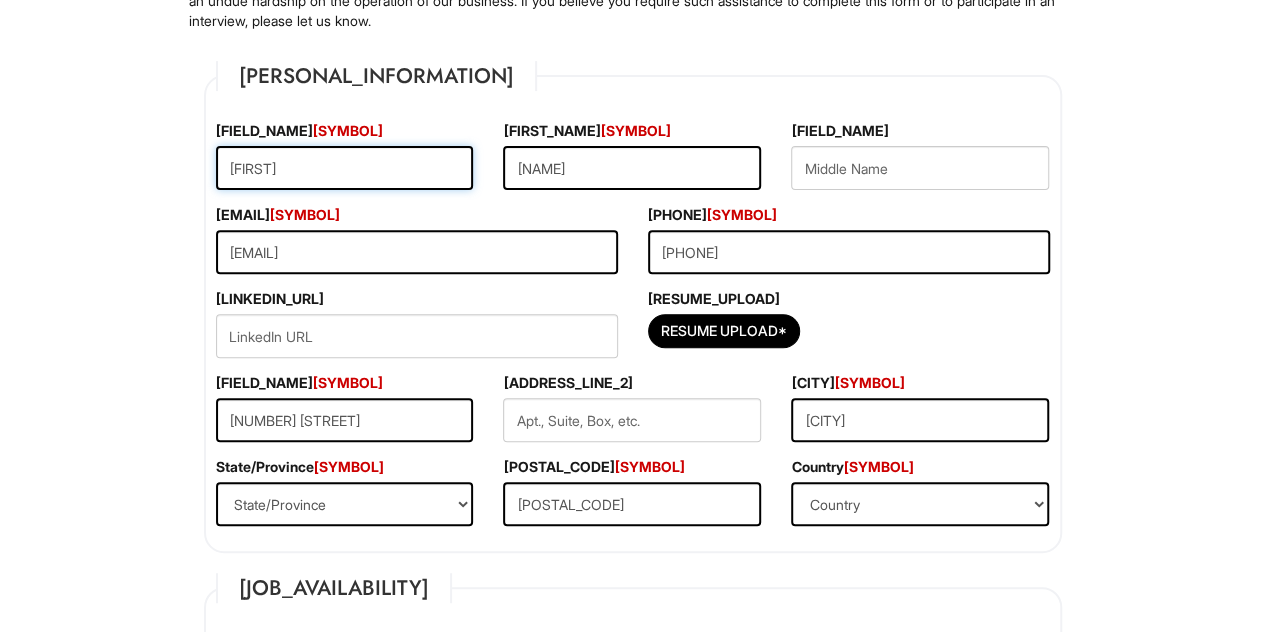 scroll, scrollTop: 300, scrollLeft: 0, axis: vertical 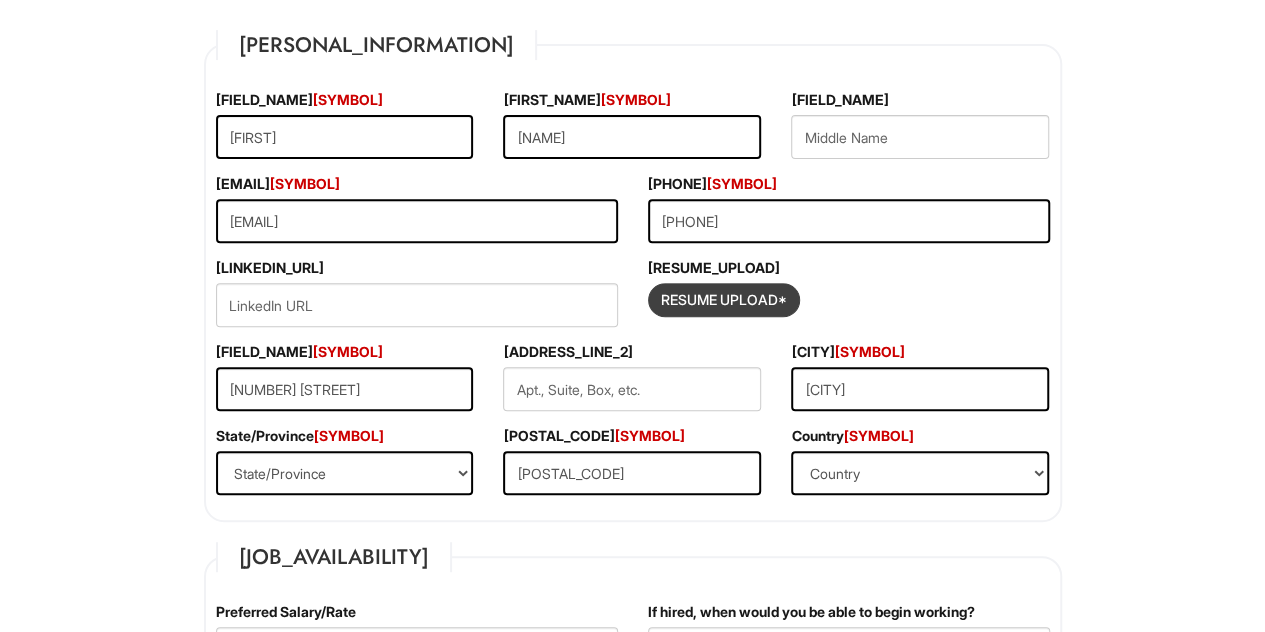 click at bounding box center (724, 300) 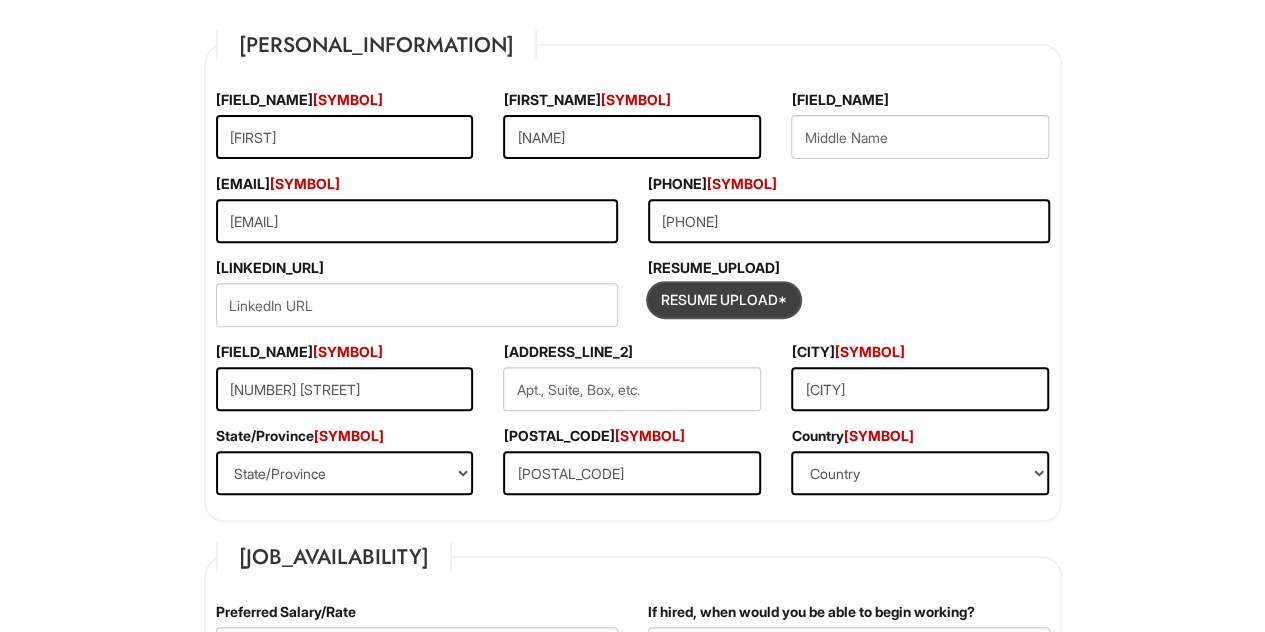 type on "C:\fakepath\[FILENAME]" 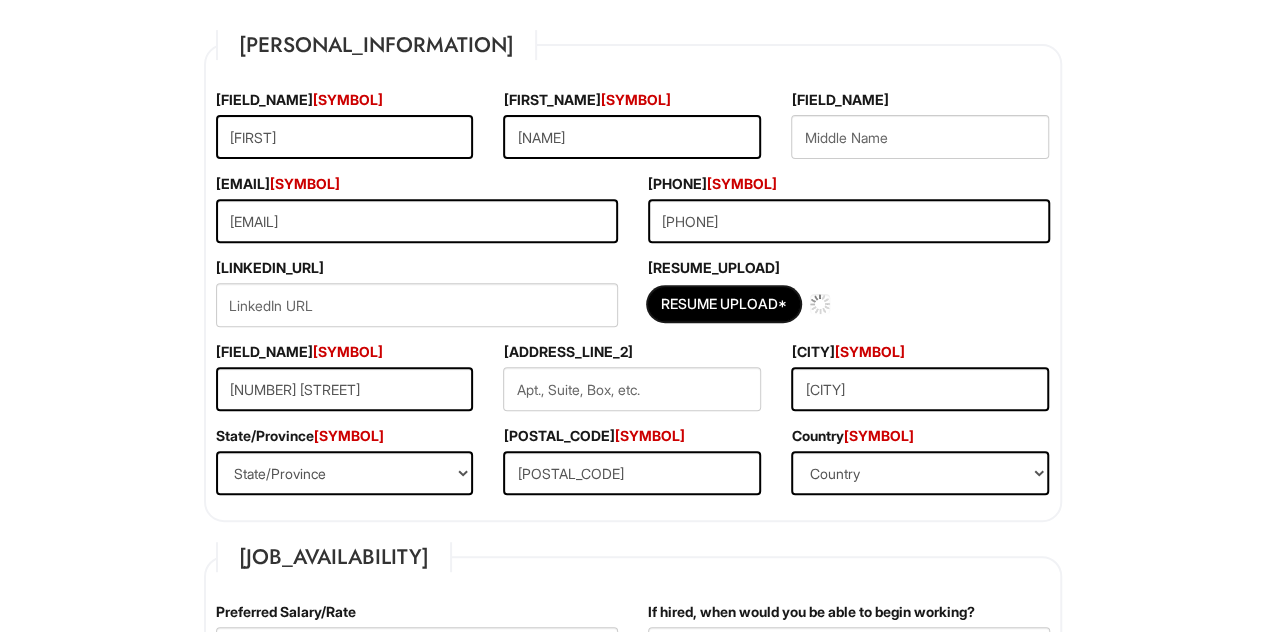 type 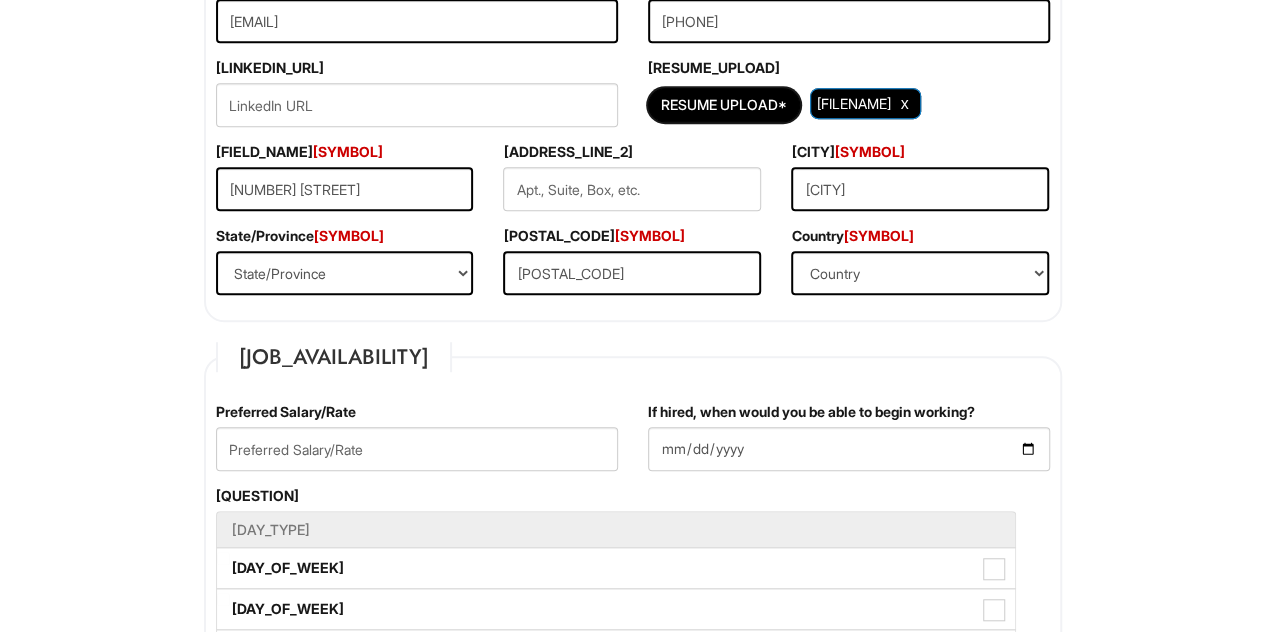 scroll, scrollTop: 600, scrollLeft: 0, axis: vertical 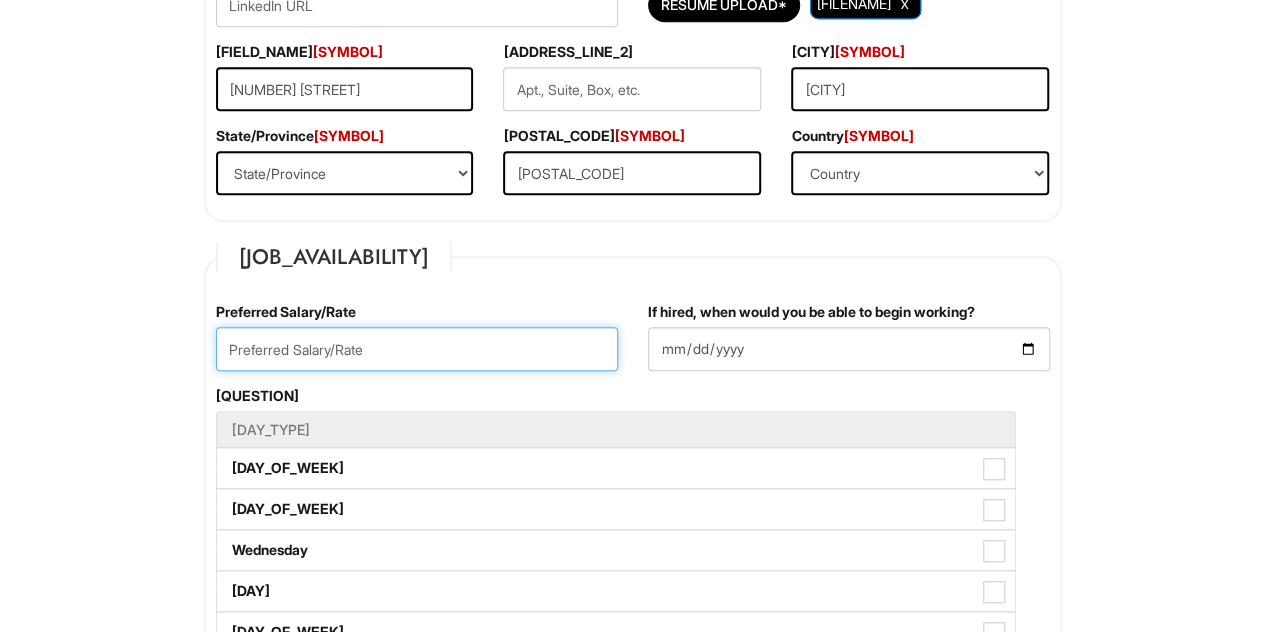 click at bounding box center [417, 349] 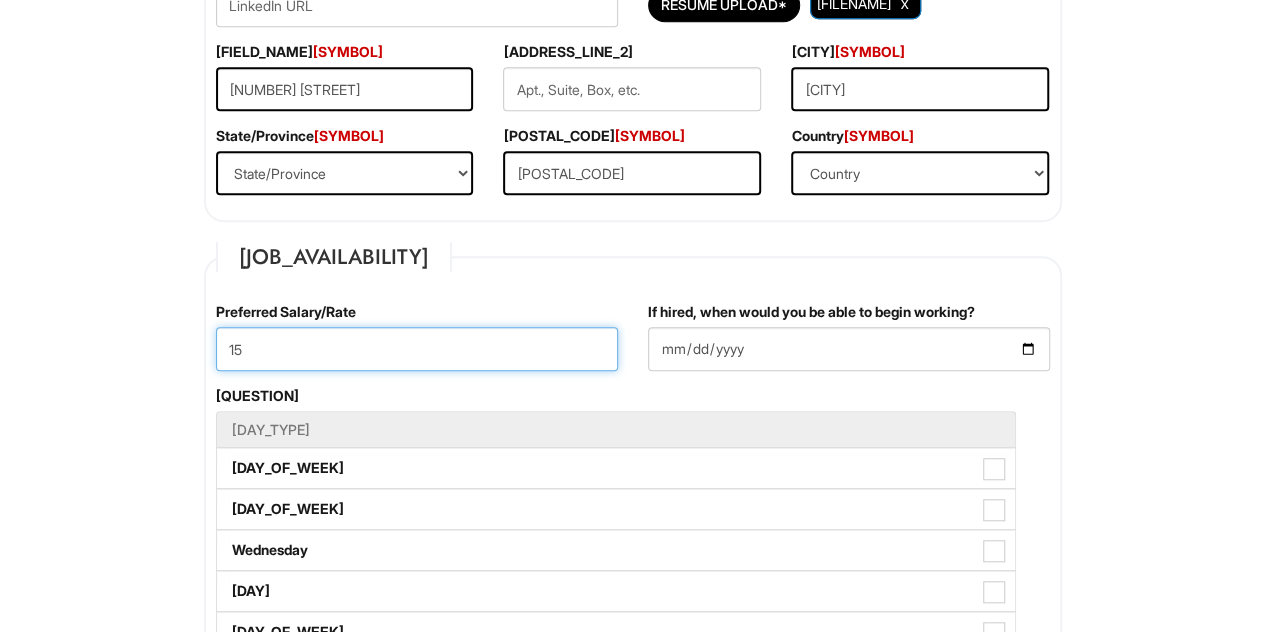 type on "15" 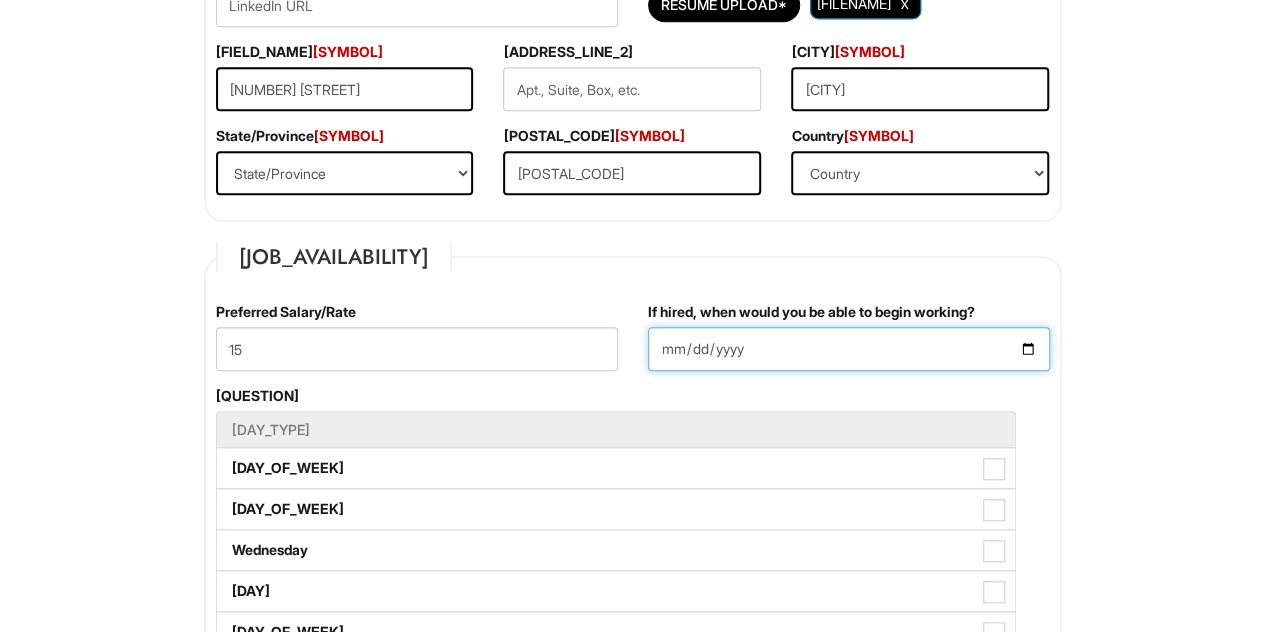 click on "If hired, when would you be able to begin working?" at bounding box center [849, 349] 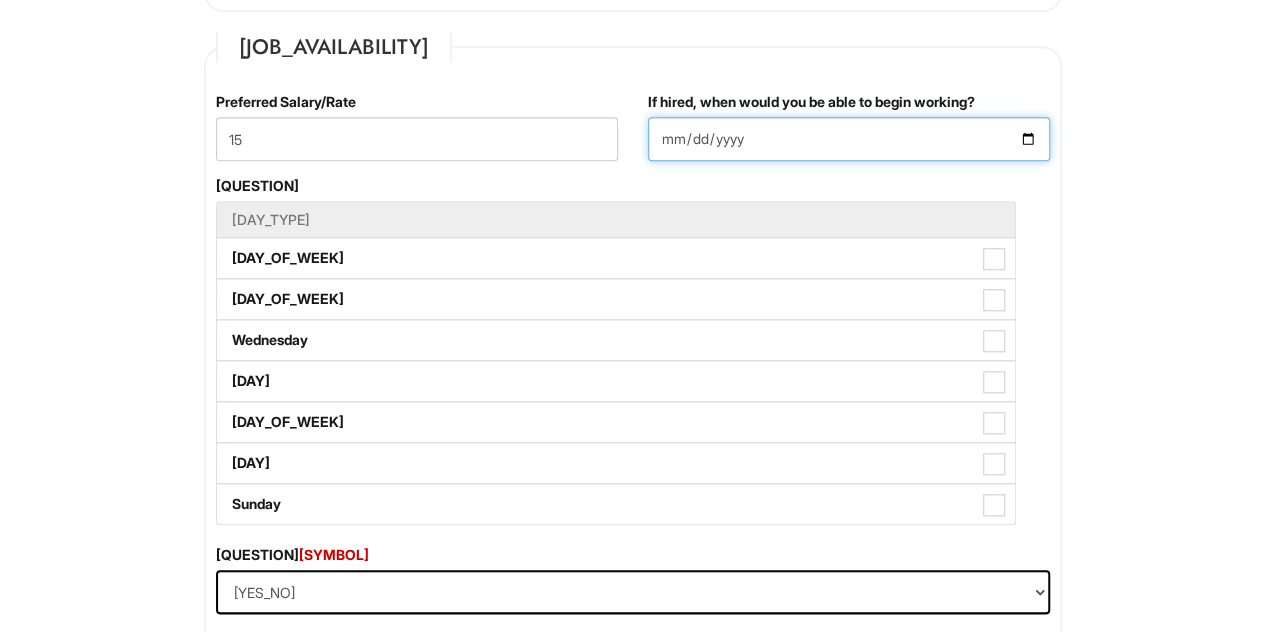 scroll, scrollTop: 900, scrollLeft: 0, axis: vertical 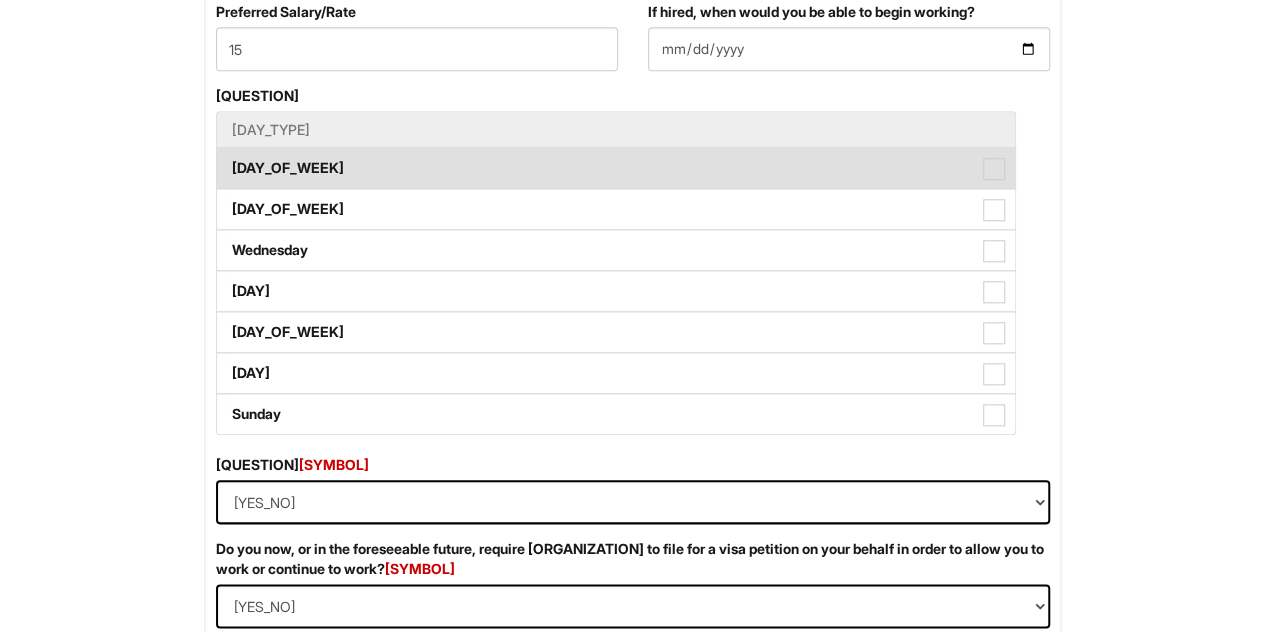 click at bounding box center [994, 169] 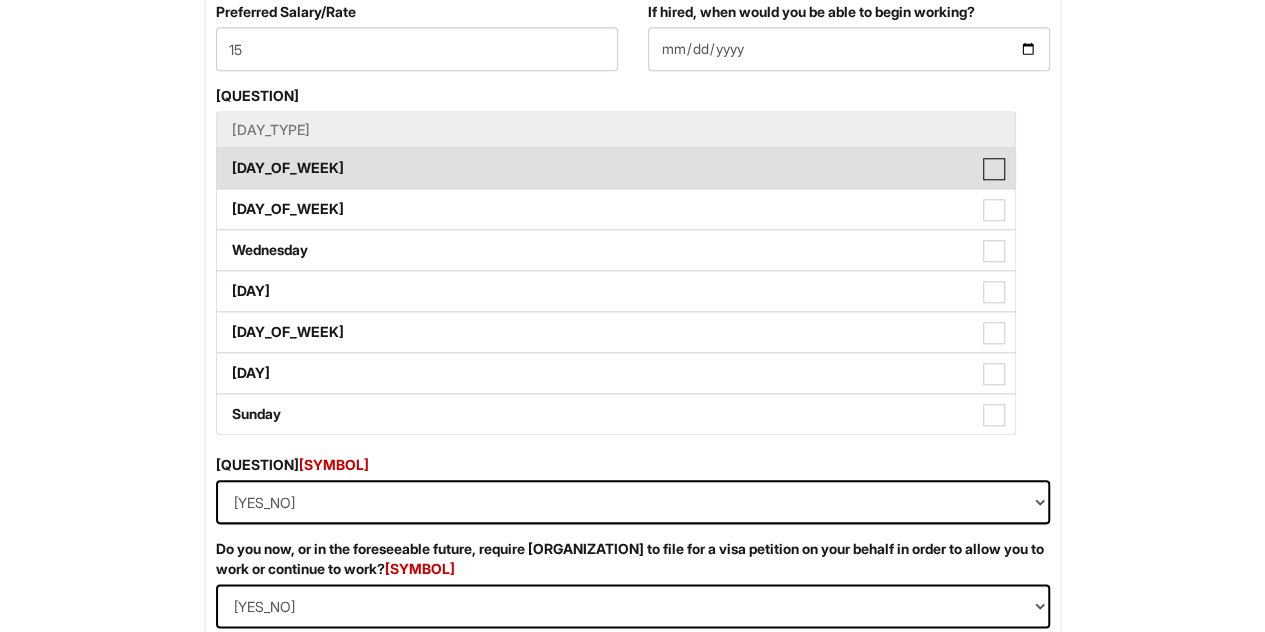 click on "[DAY_OF_WEEK]" at bounding box center (223, 158) 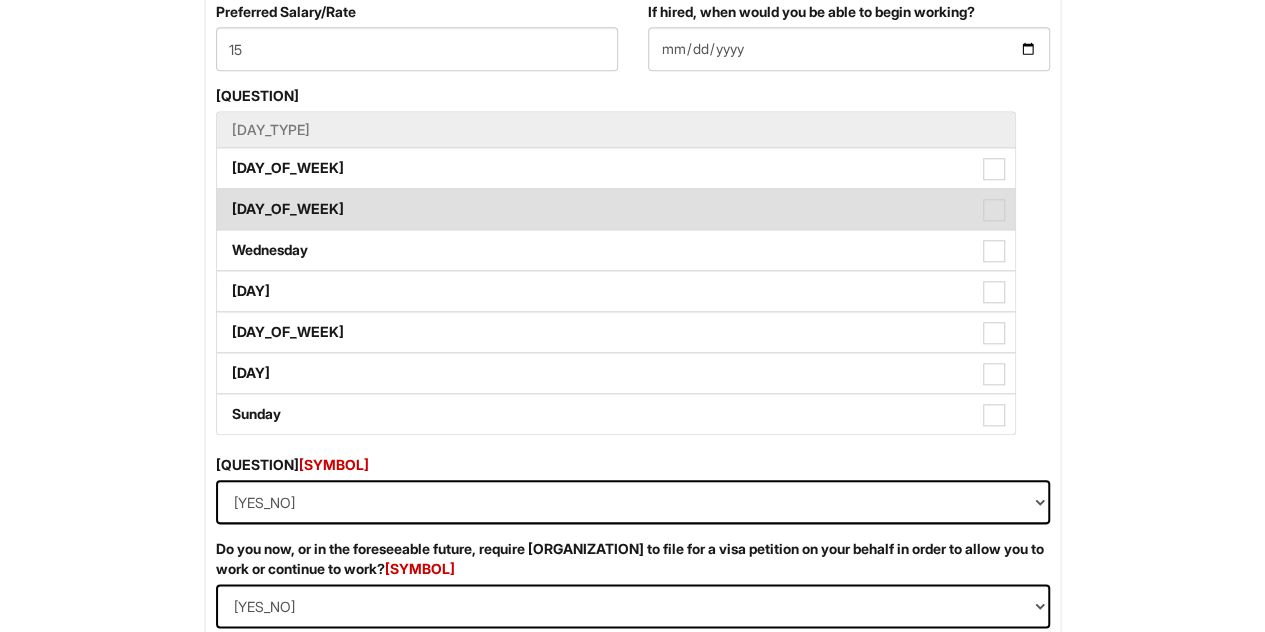 click at bounding box center (994, 210) 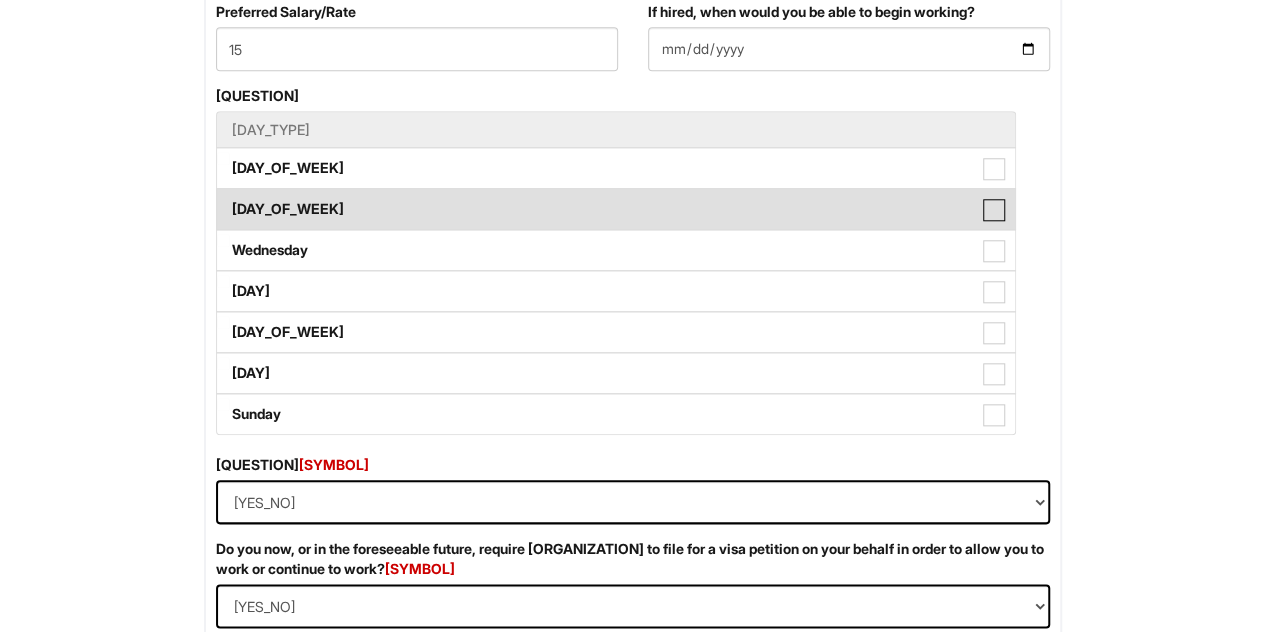 click on "[DAY_OF_WEEK]" at bounding box center [223, 199] 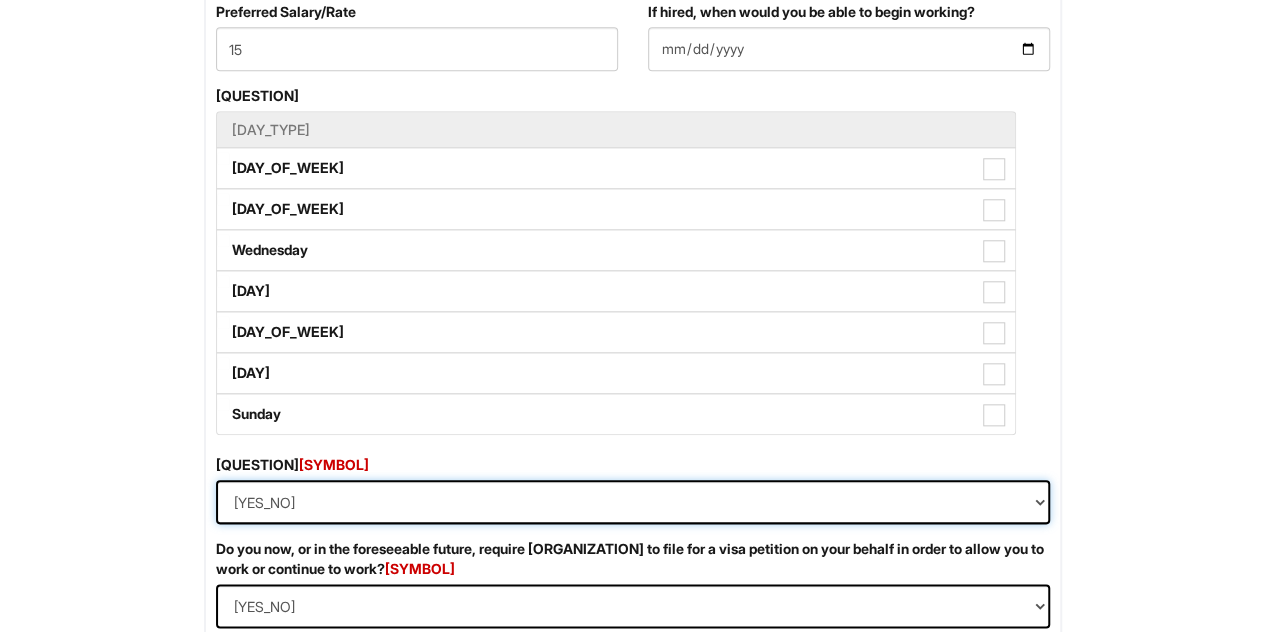 click on "[YES_NO]" at bounding box center [633, 502] 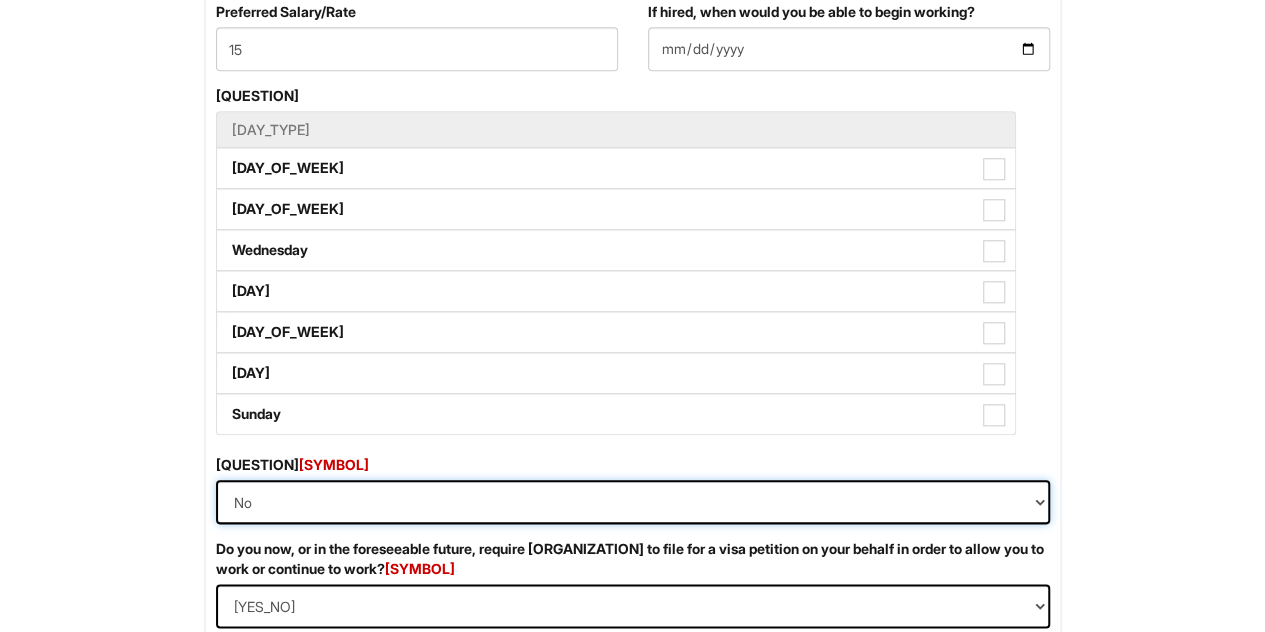 scroll, scrollTop: 1000, scrollLeft: 0, axis: vertical 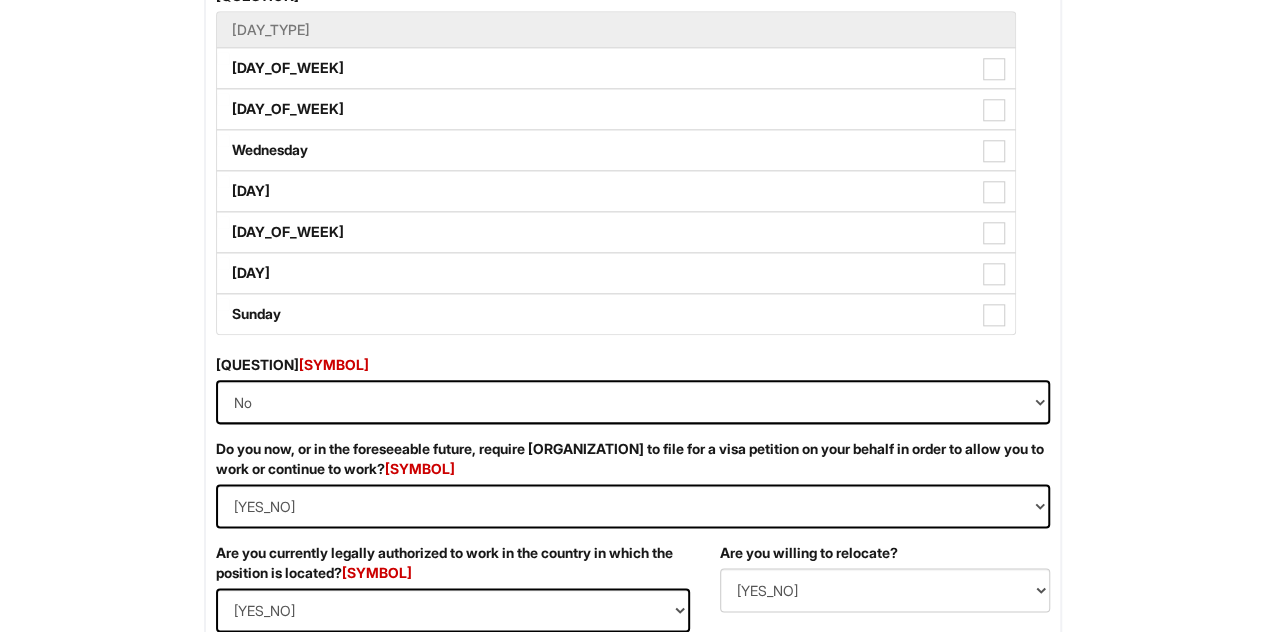 click on "Do you now, or in the foreseeable future, require [COMPANY_NAME] to file for a visa petition on your behalf in order to allow you to work or continue to work? *   (Yes / No) Yes No" at bounding box center (633, 491) 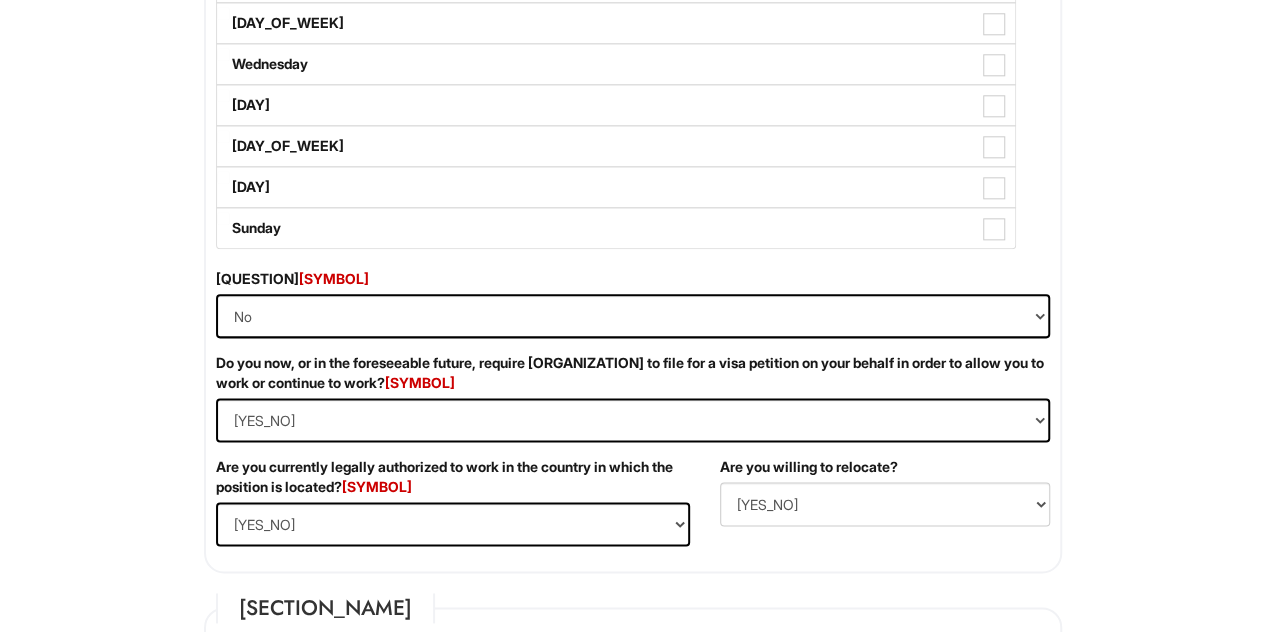 scroll, scrollTop: 1200, scrollLeft: 0, axis: vertical 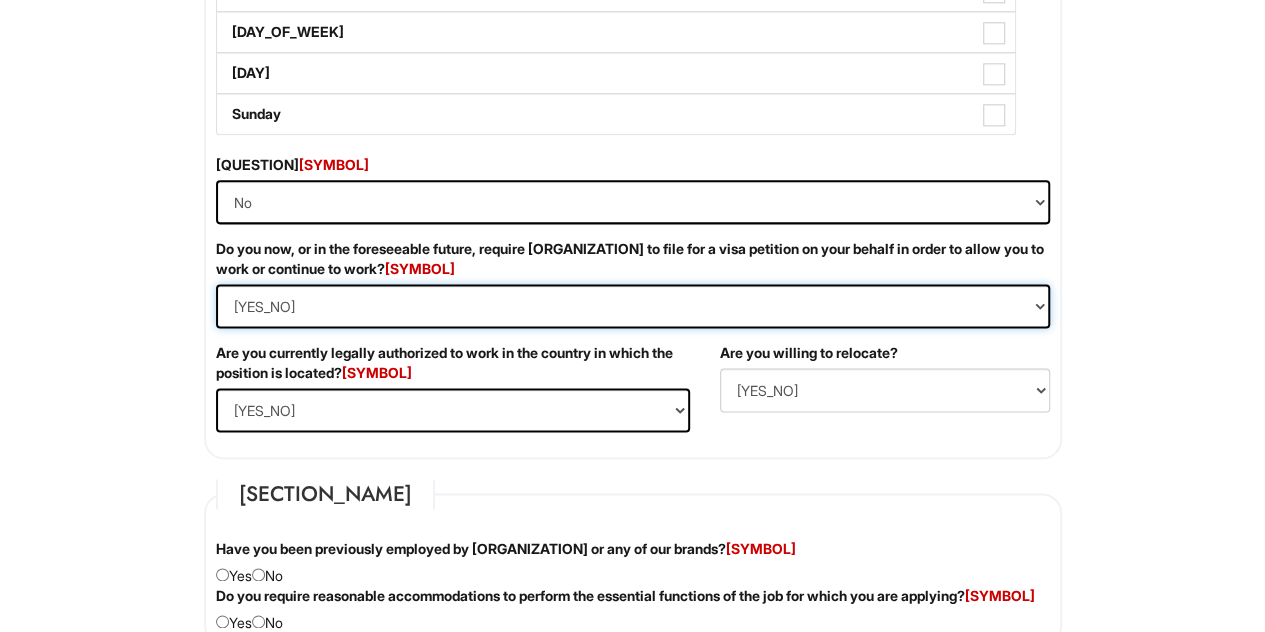 click on "[YES_NO]" at bounding box center [633, 306] 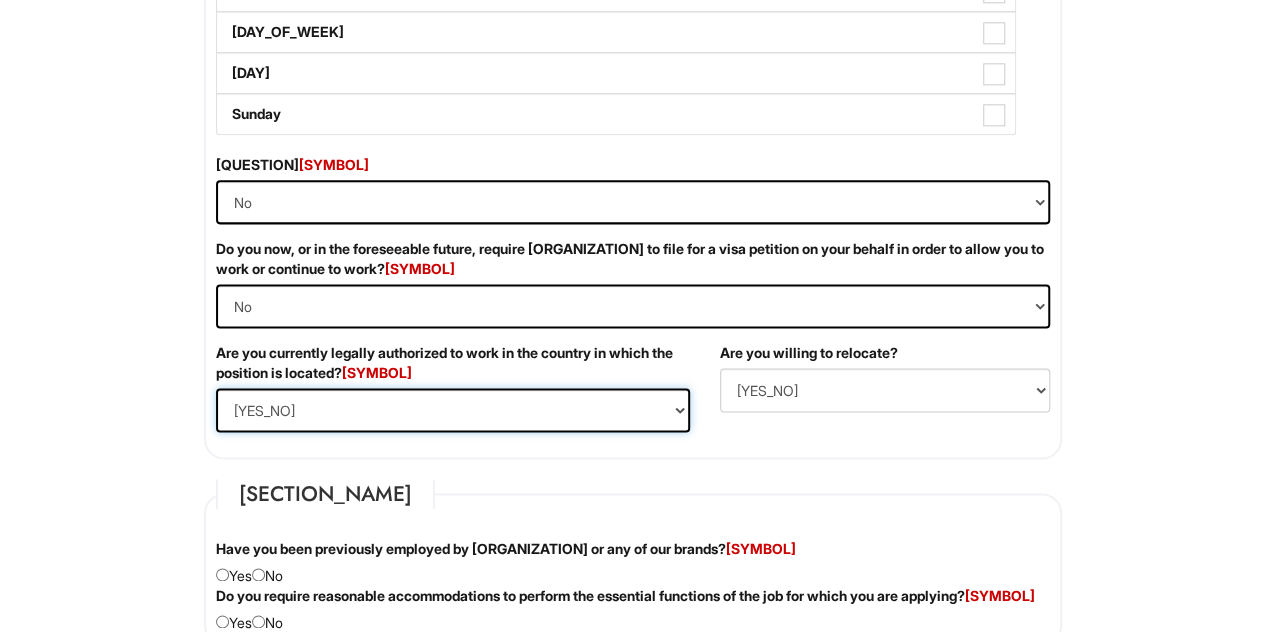 click on "[YES_NO]" at bounding box center [453, 410] 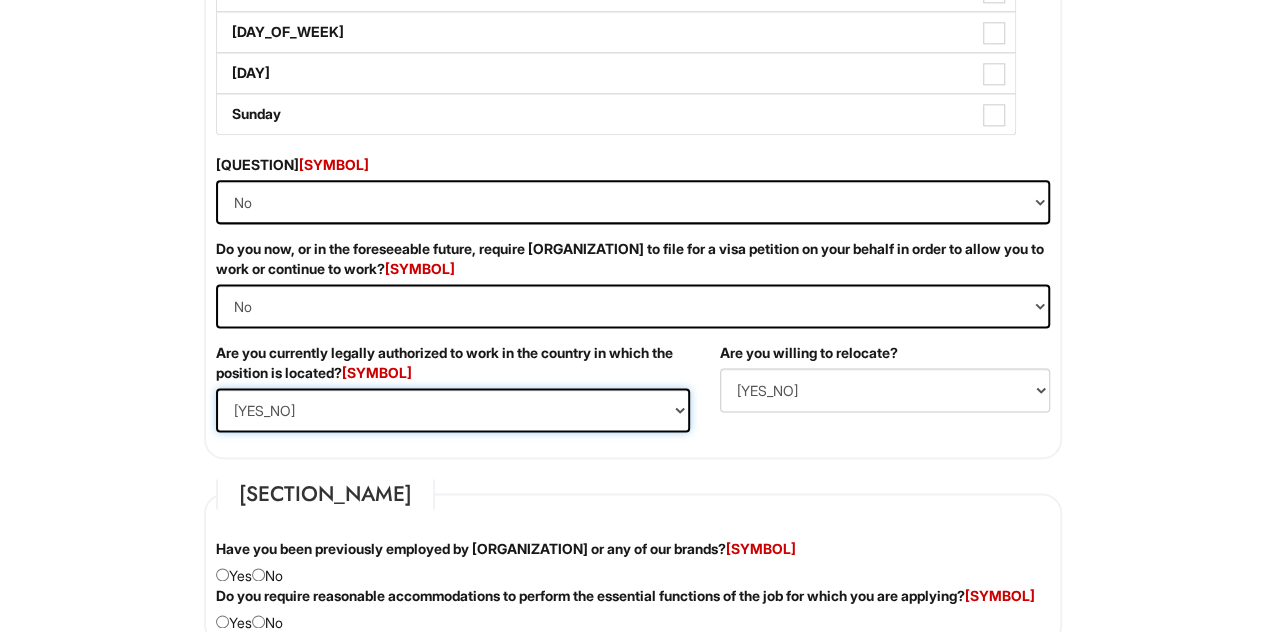 select on "Yes" 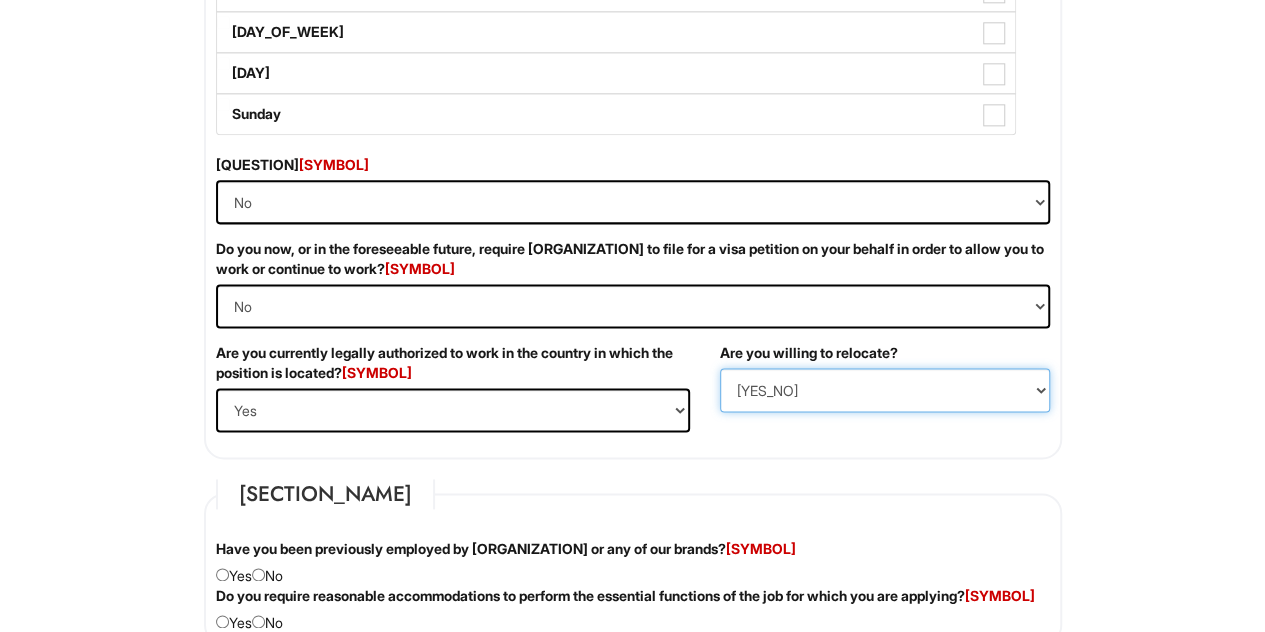 click on "(Yes / No) No Yes" at bounding box center (885, 390) 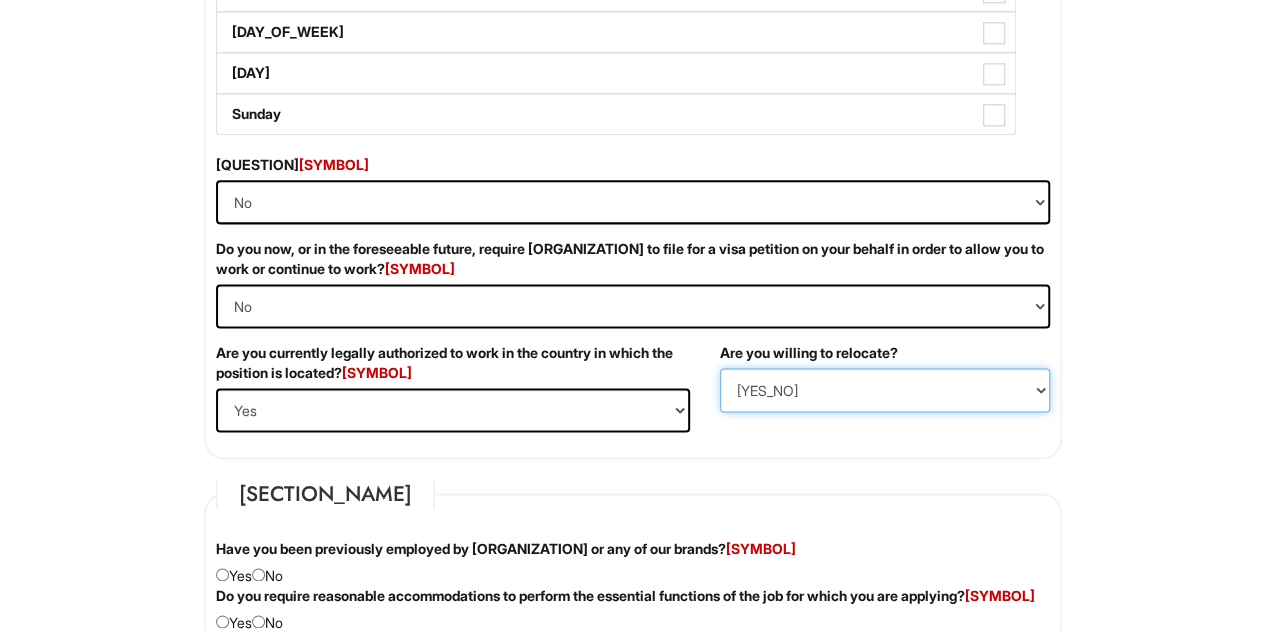 click on "(Yes / No) No Yes" at bounding box center (885, 390) 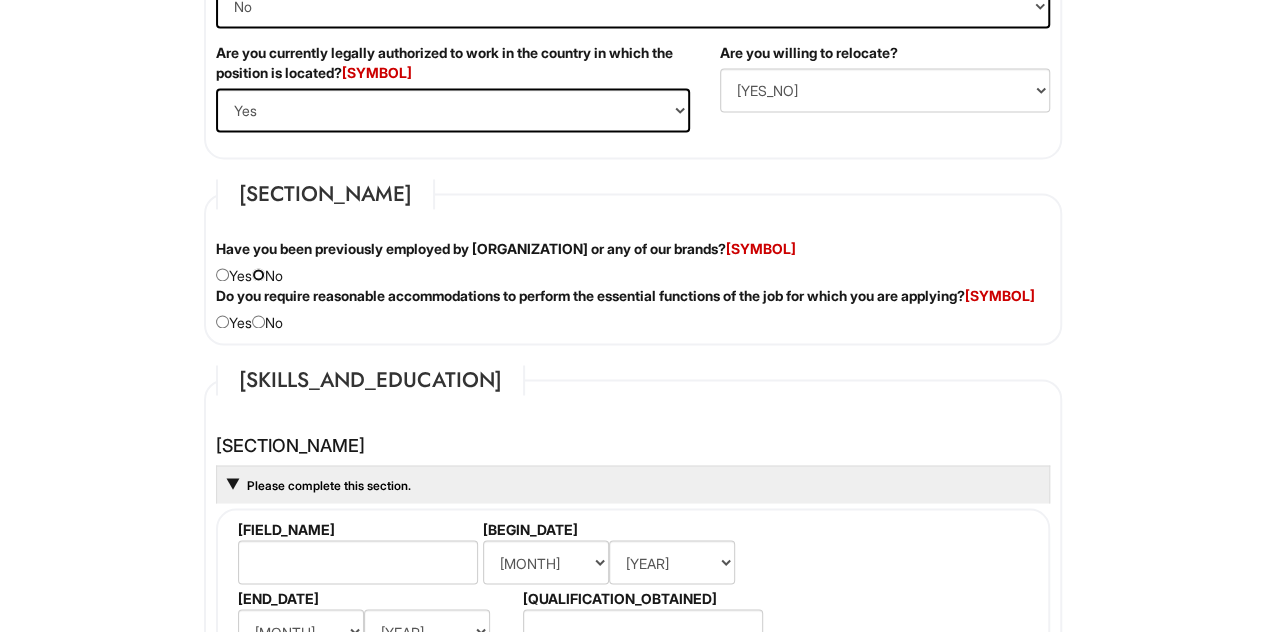 click at bounding box center [258, 274] 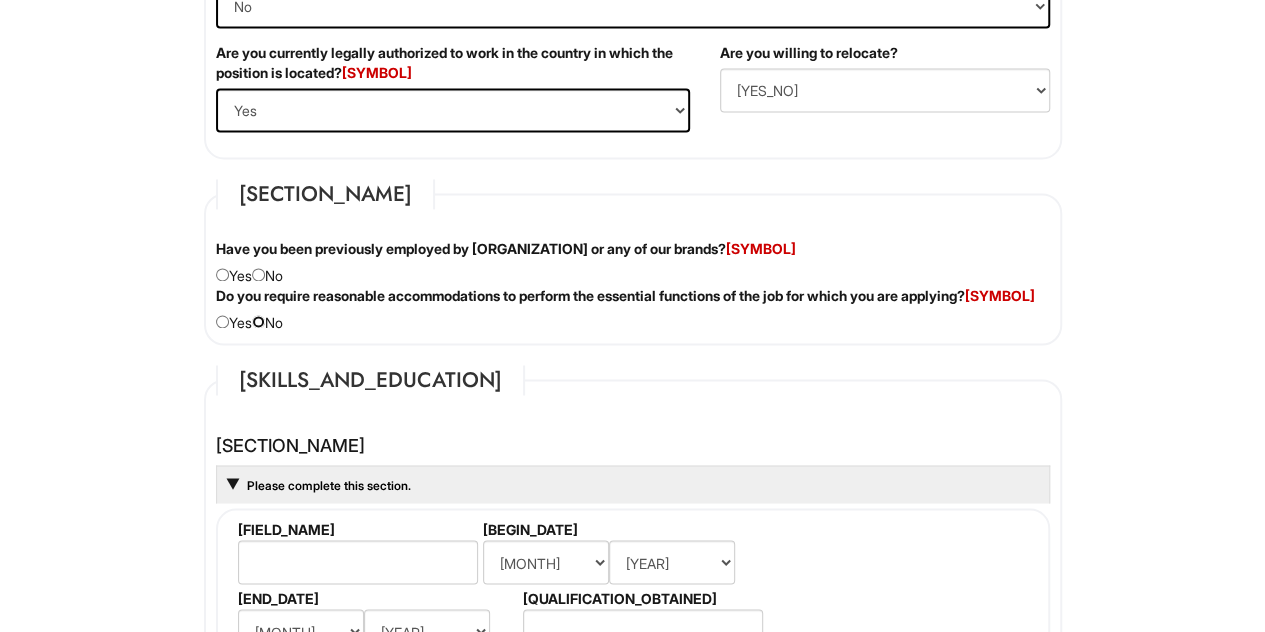 click at bounding box center [258, 321] 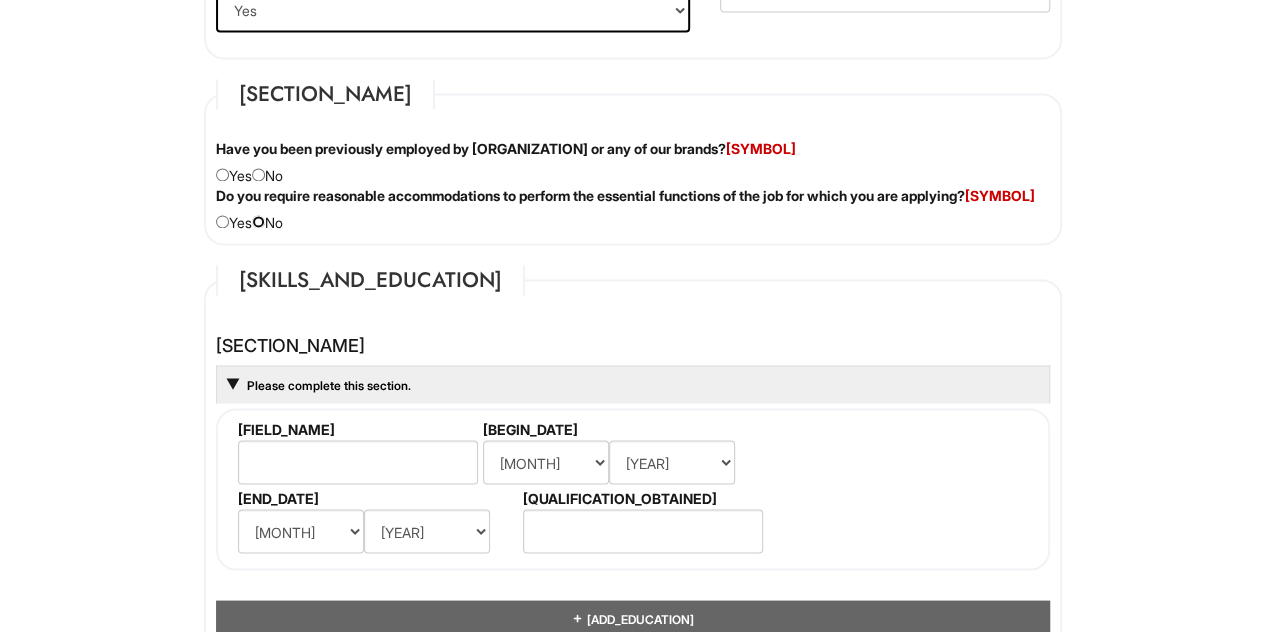 scroll, scrollTop: 1800, scrollLeft: 0, axis: vertical 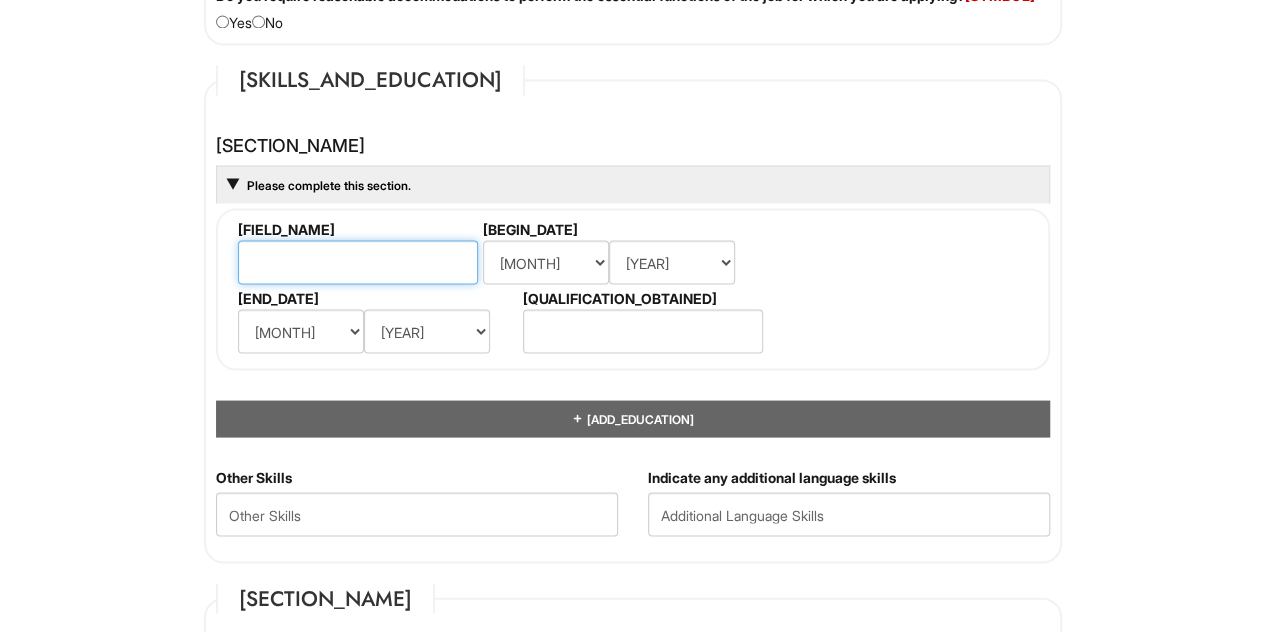click at bounding box center (358, 262) 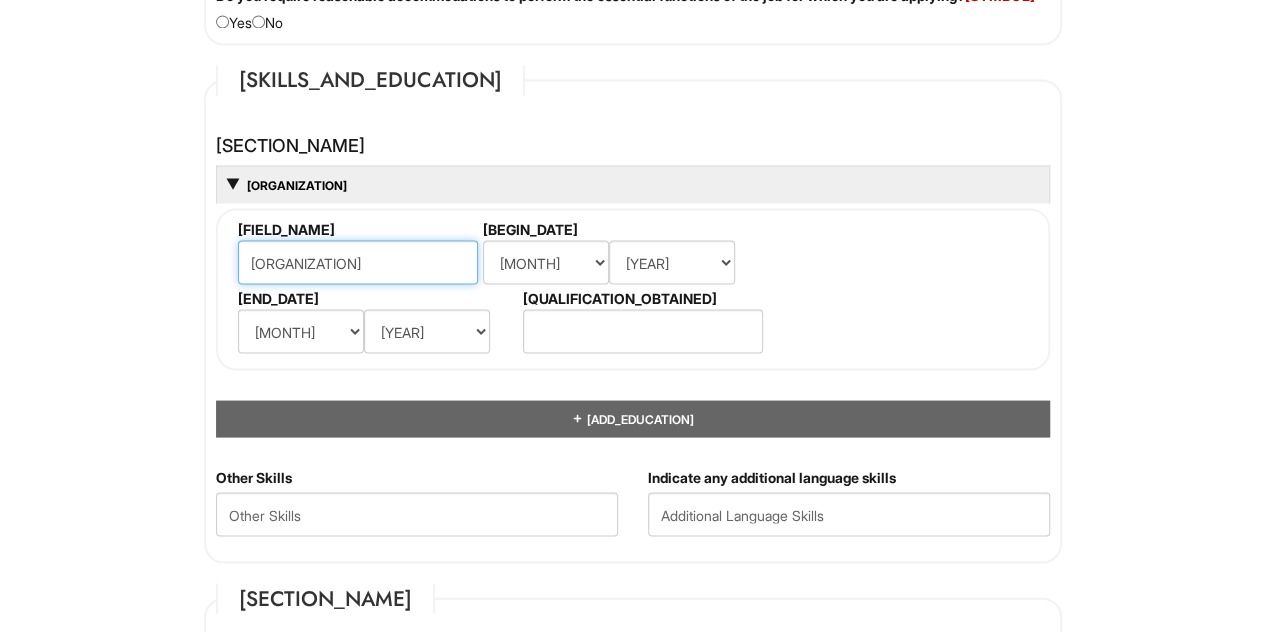 type on "[ORGANIZATION]" 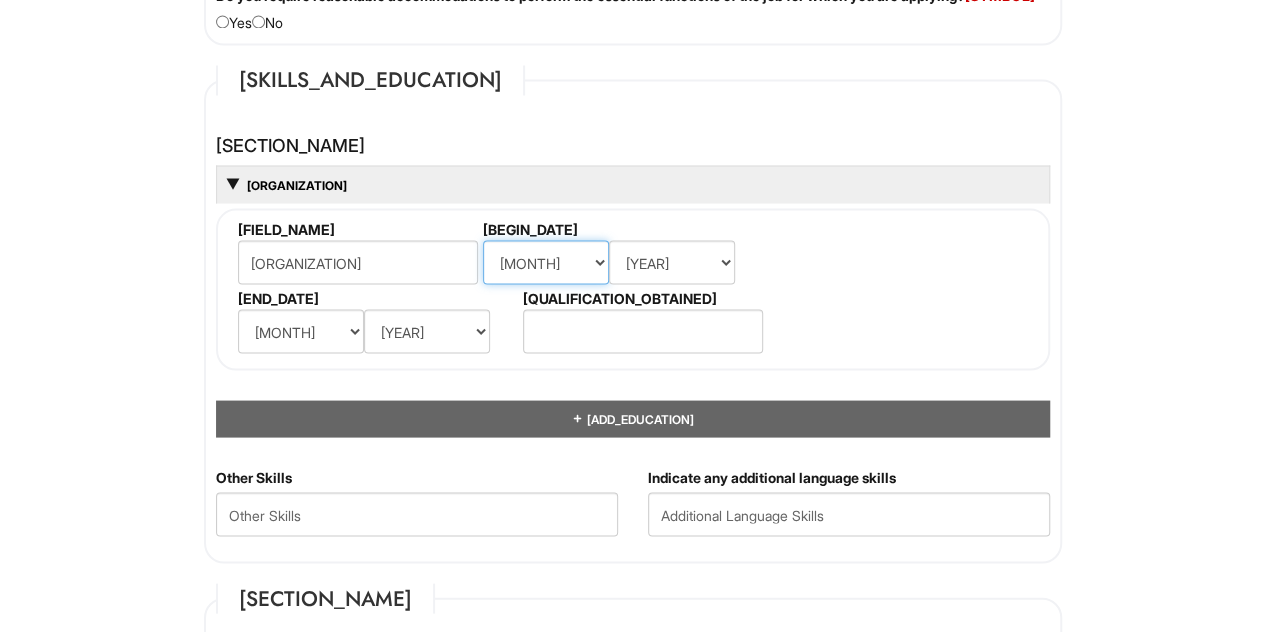 click on "MONTH Jan Feb Mar Apr May Jun Jul Aug Sep Oct Nov Dec" at bounding box center (546, 262) 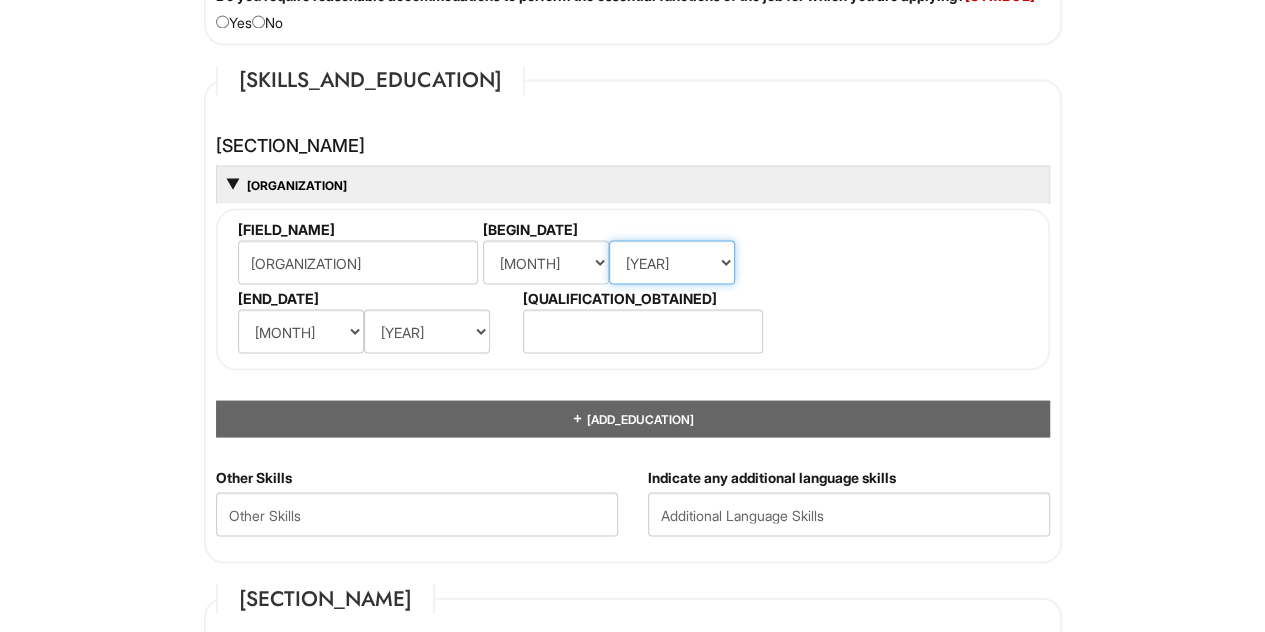 click on "[YEAR]" at bounding box center (672, 262) 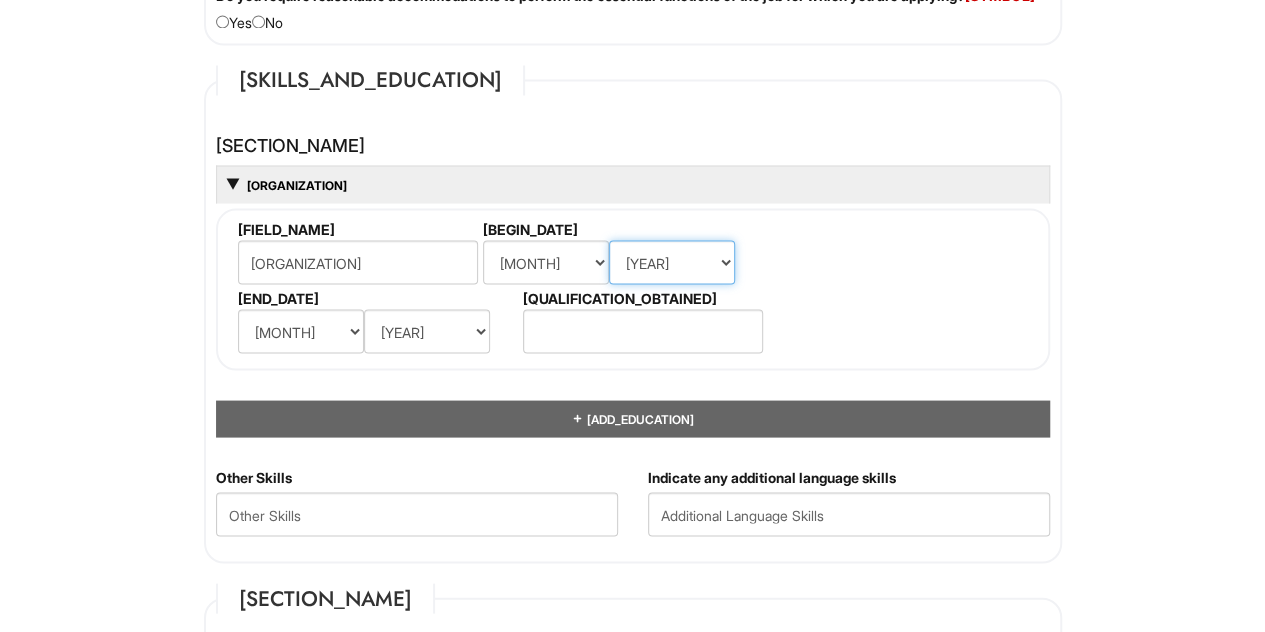 select on "[YEAR]" 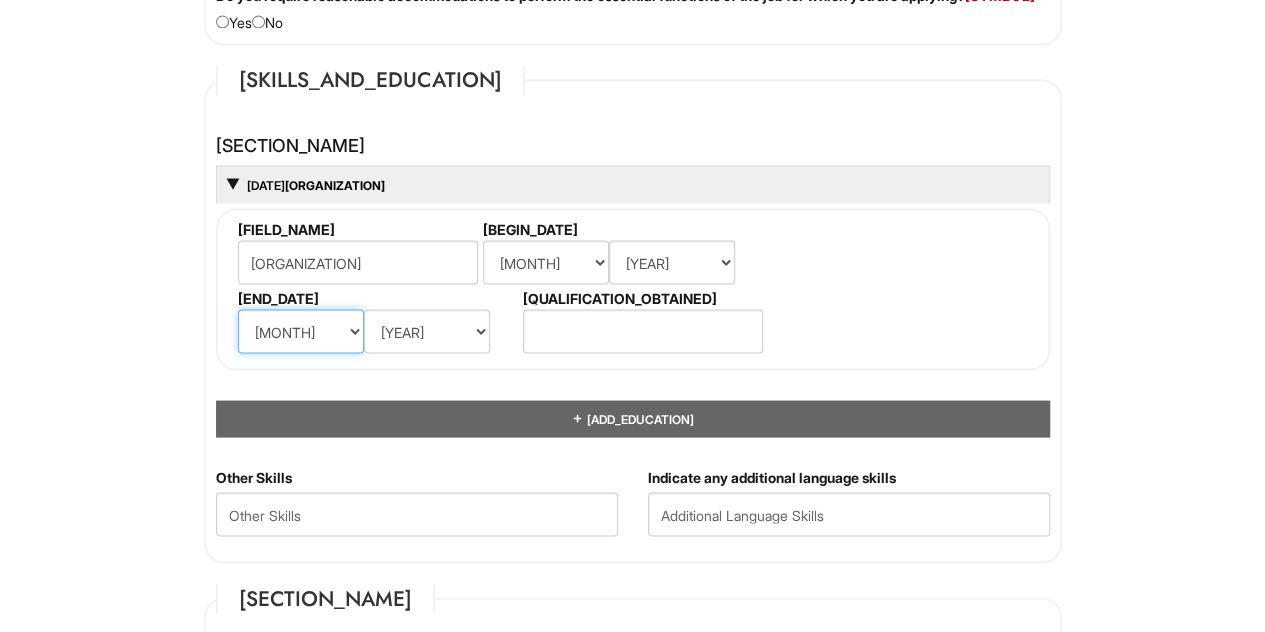 click on "MONTH Jan Feb Mar Apr May Jun Jul Aug Sep Oct Nov Dec" at bounding box center [301, 331] 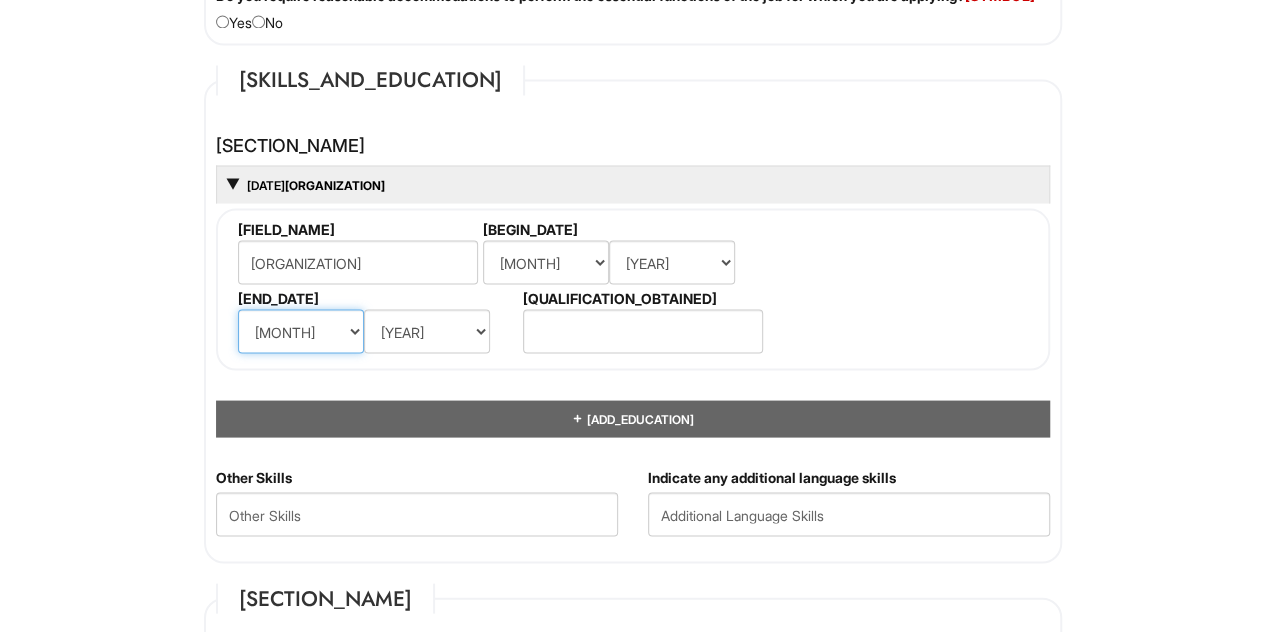 select on "[NUMBER]" 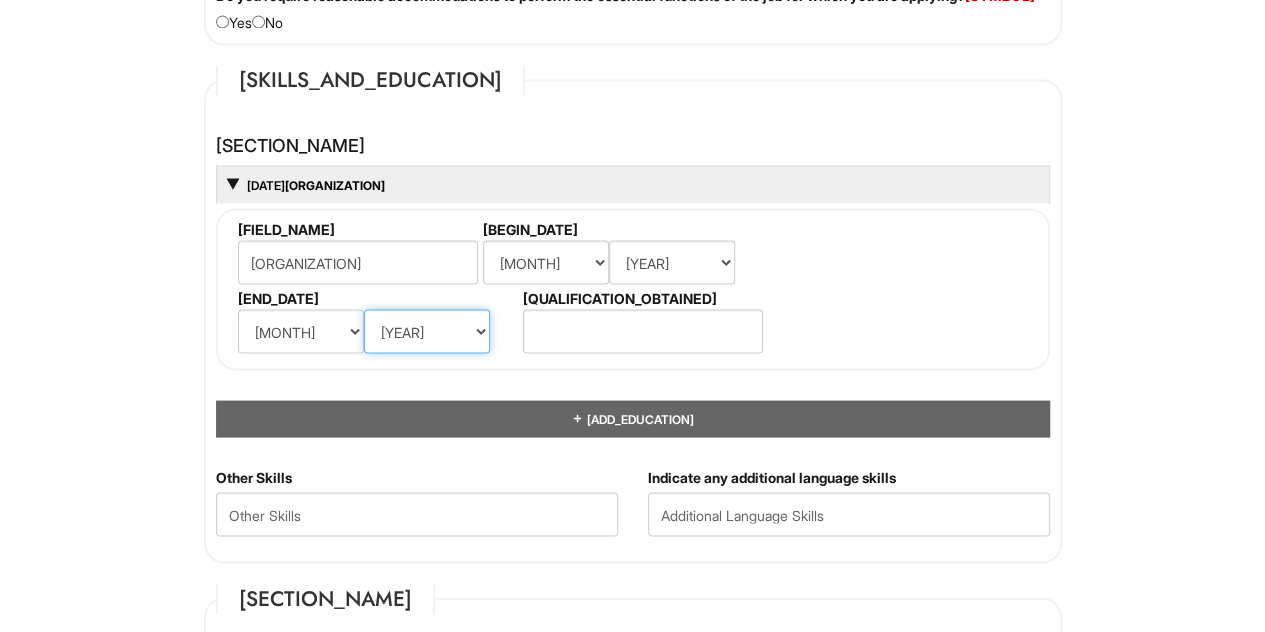 click on "[YEAR]" at bounding box center [427, 331] 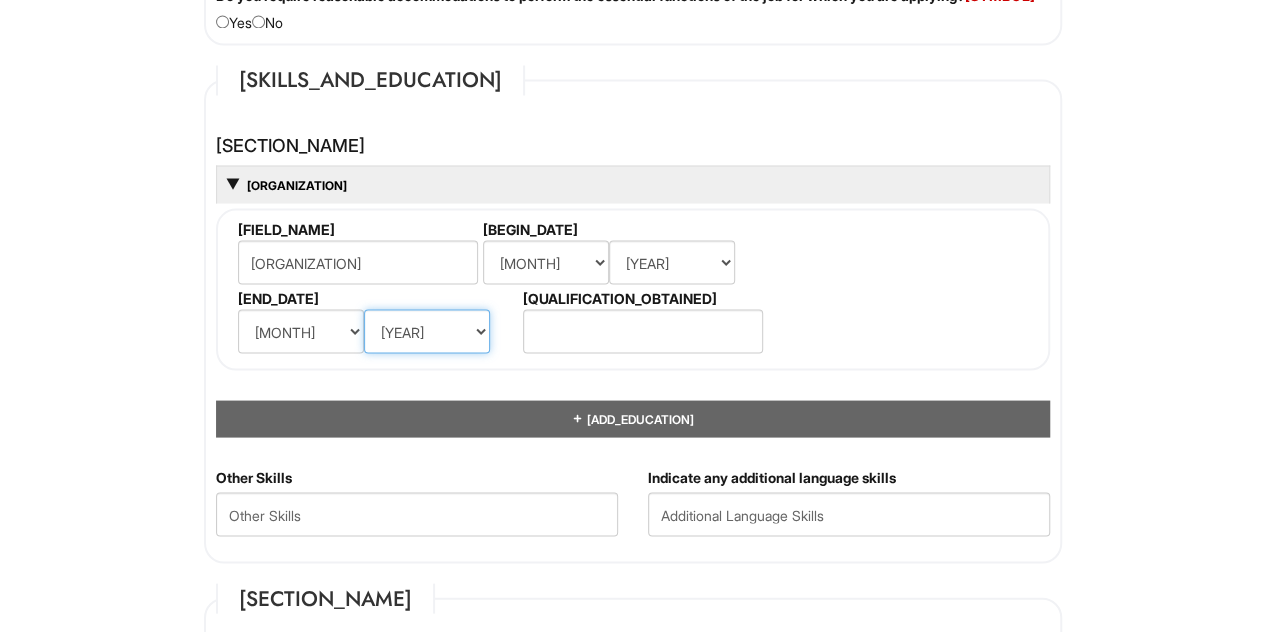 select on "[YEAR]" 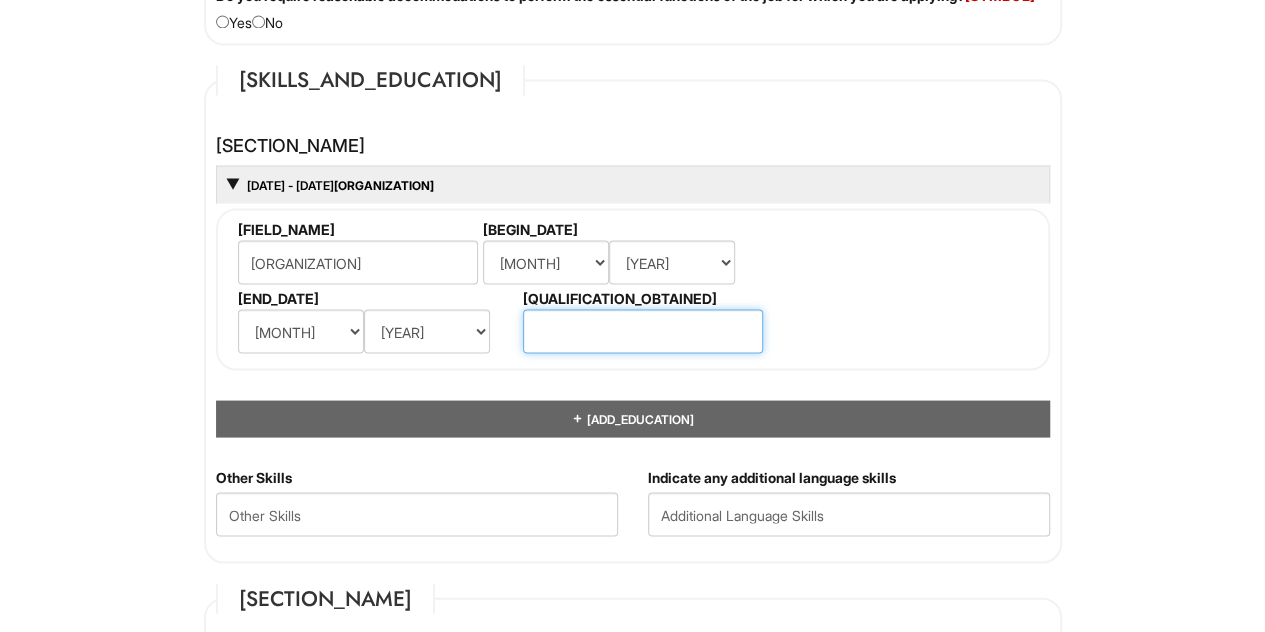 click at bounding box center [643, 331] 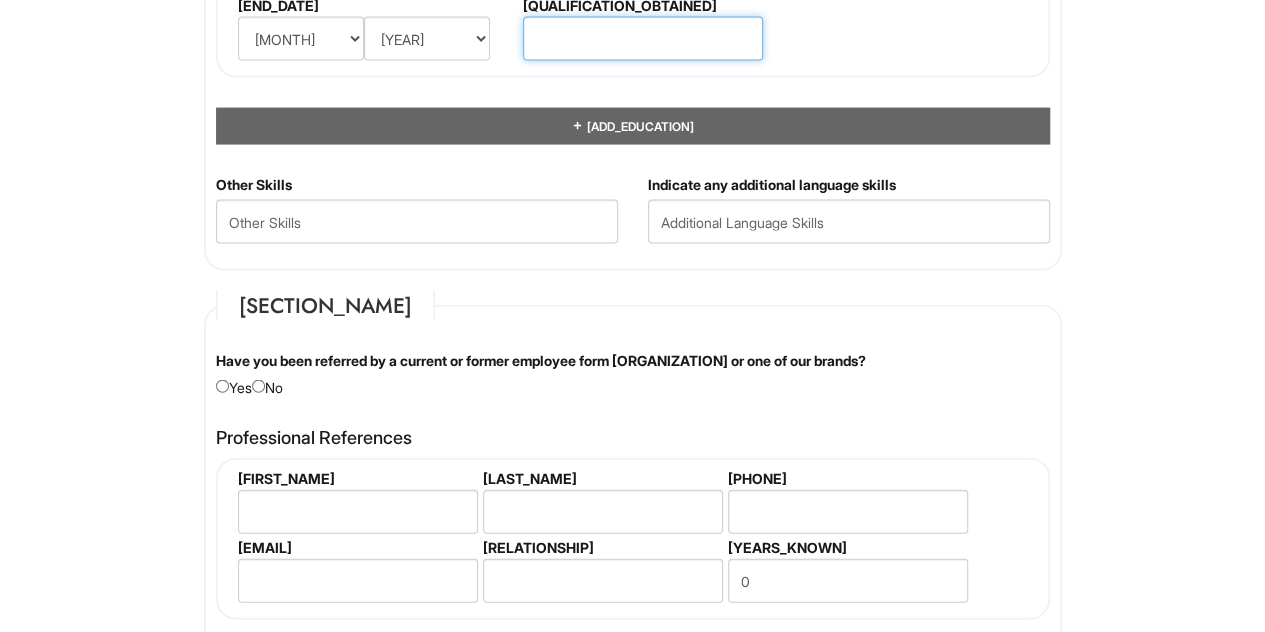 scroll, scrollTop: 2100, scrollLeft: 0, axis: vertical 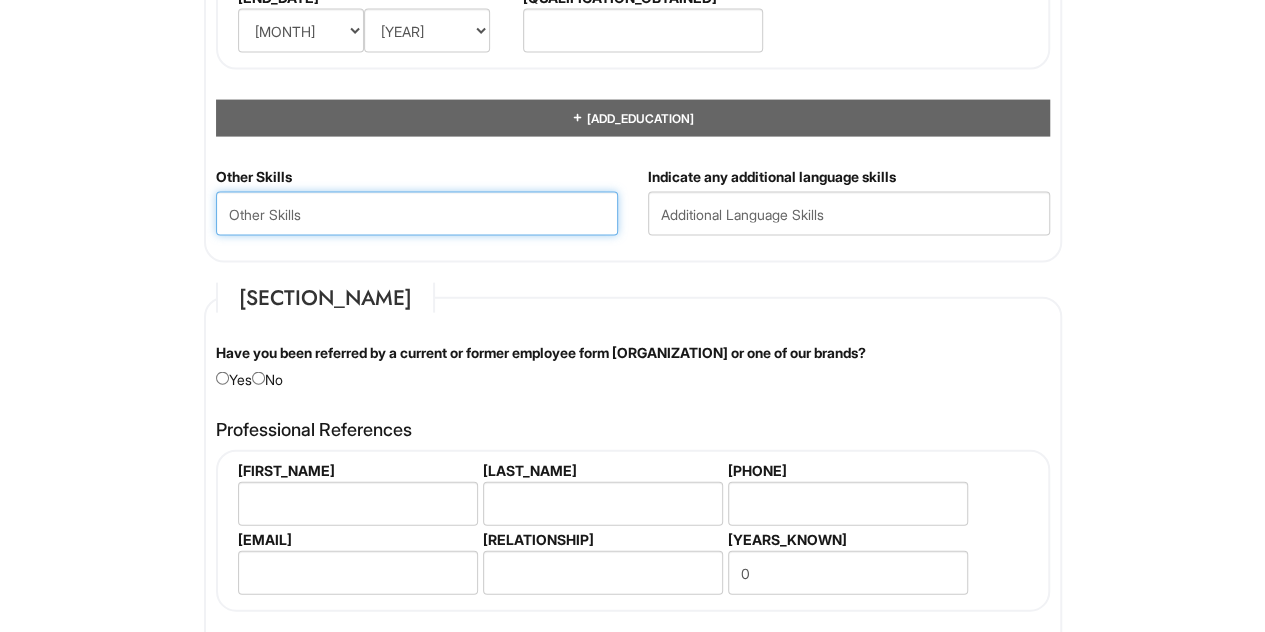 click at bounding box center [417, 214] 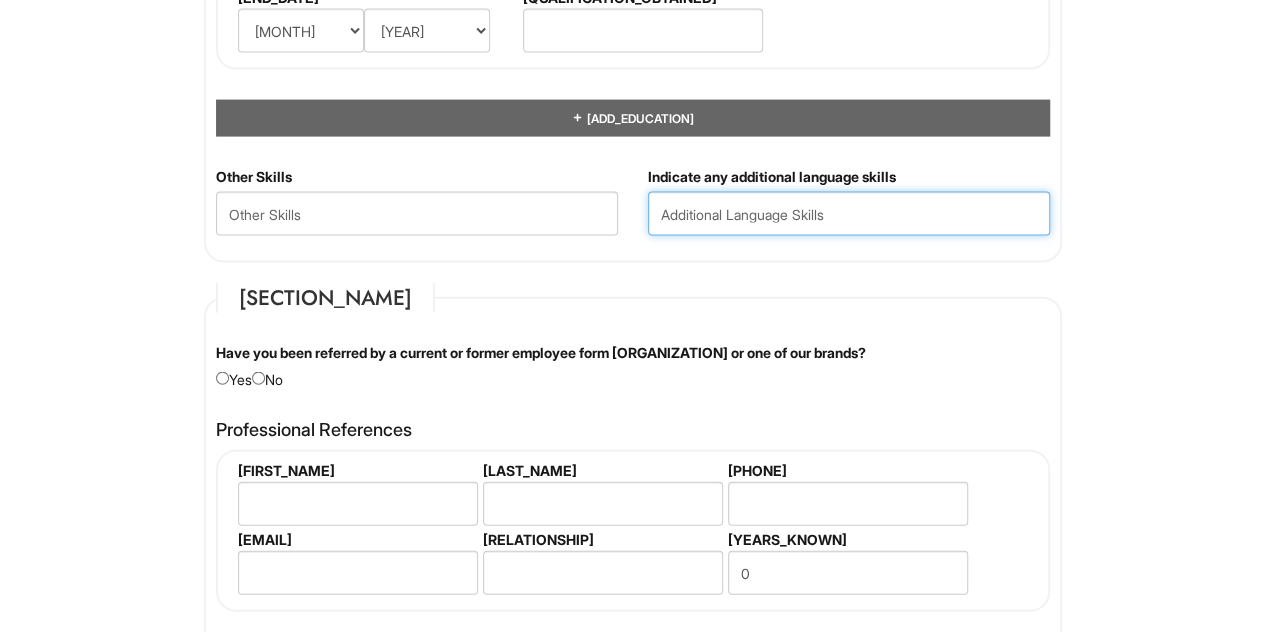 click at bounding box center (849, 214) 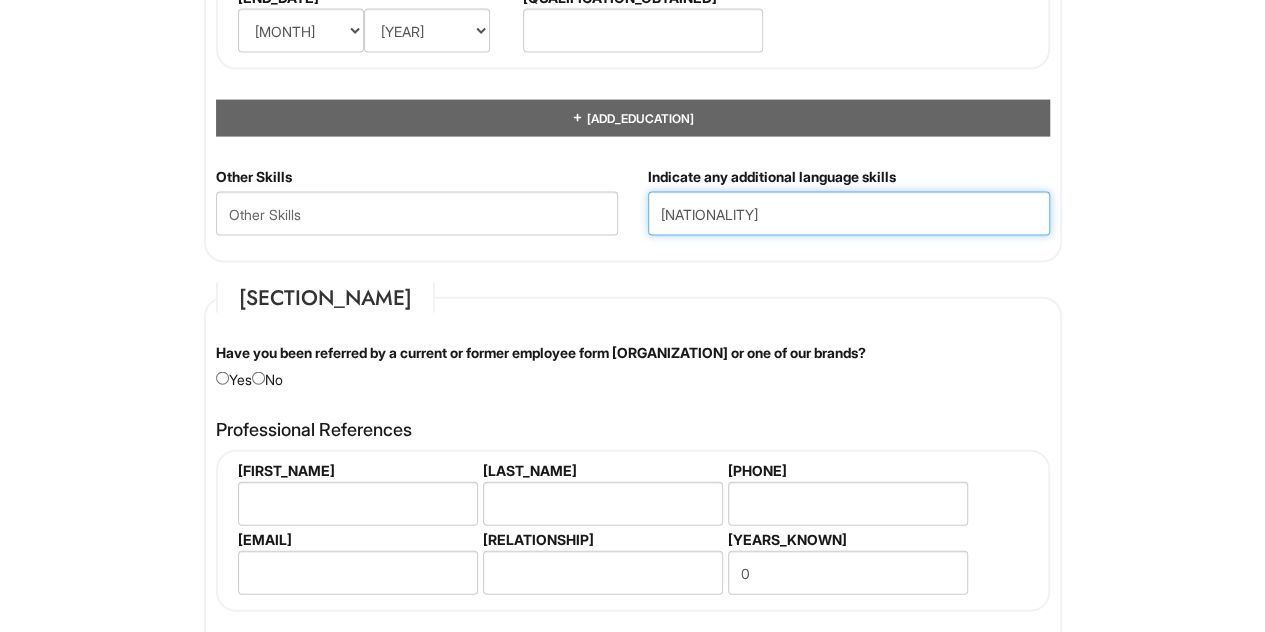 type on "[NATIONALITY]" 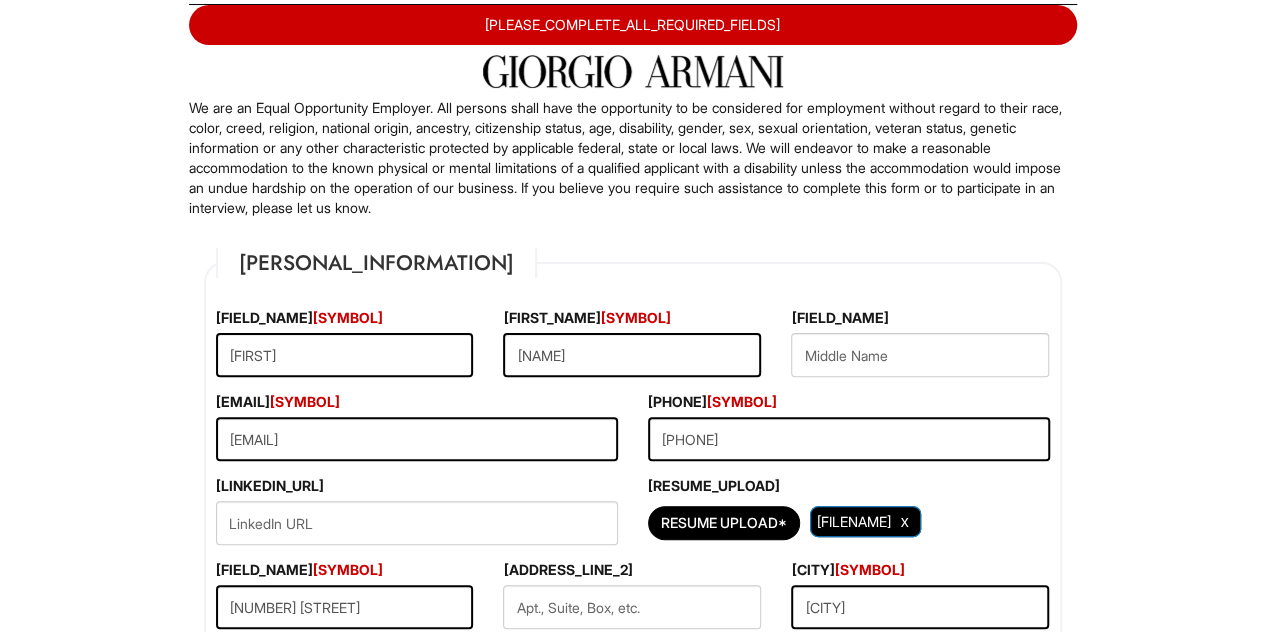 scroll, scrollTop: 422, scrollLeft: 0, axis: vertical 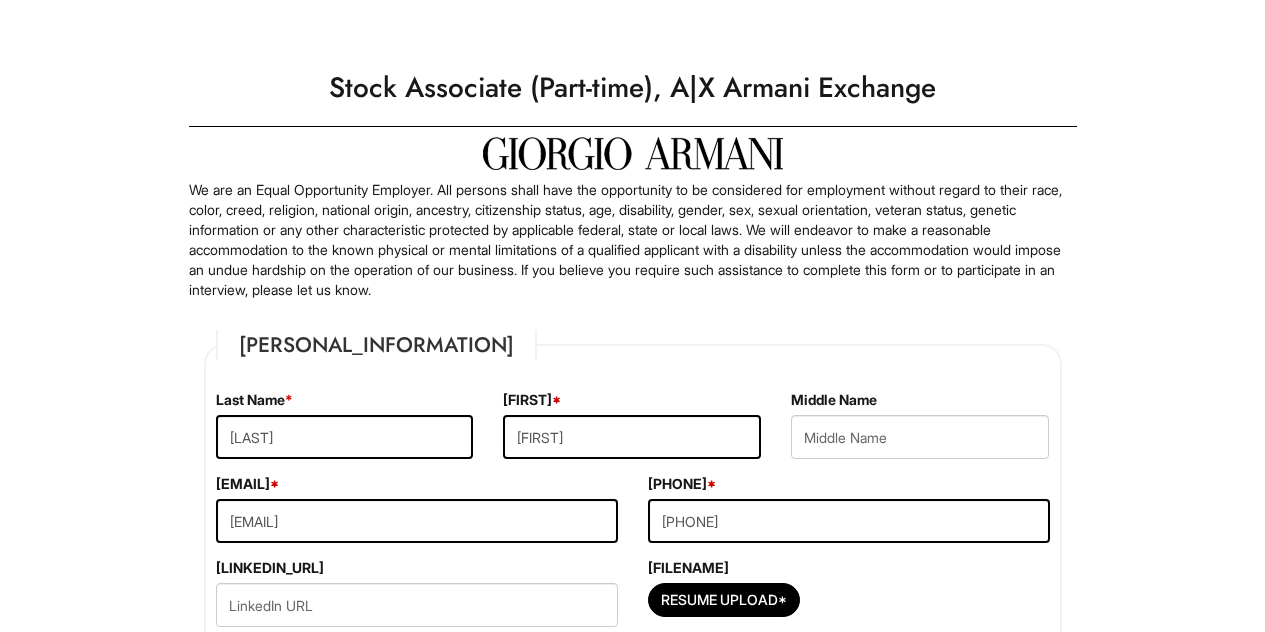 select on "IL" 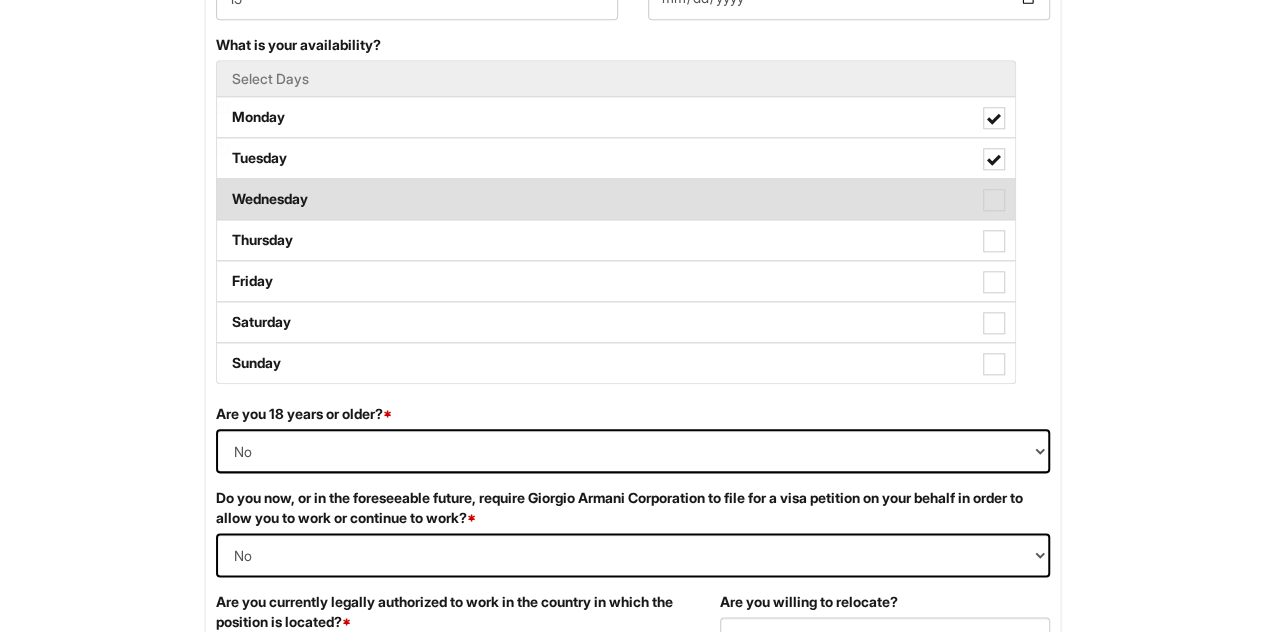 scroll, scrollTop: 982, scrollLeft: 0, axis: vertical 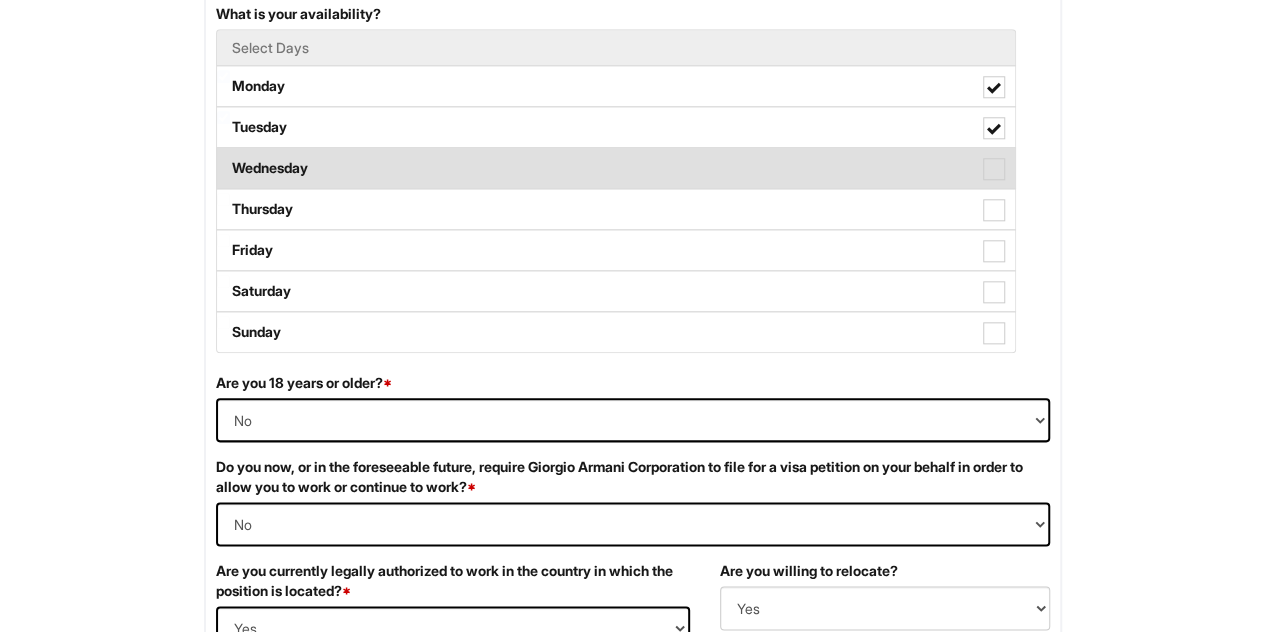 click at bounding box center [994, 169] 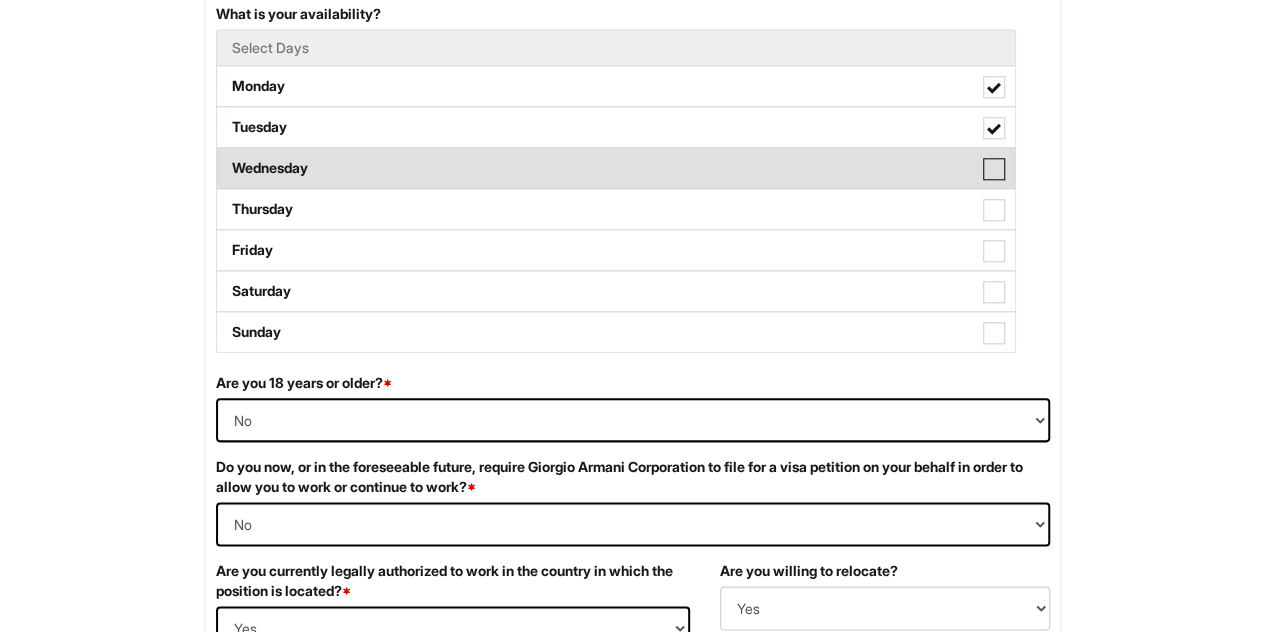 click on "Wednesday" at bounding box center (223, 158) 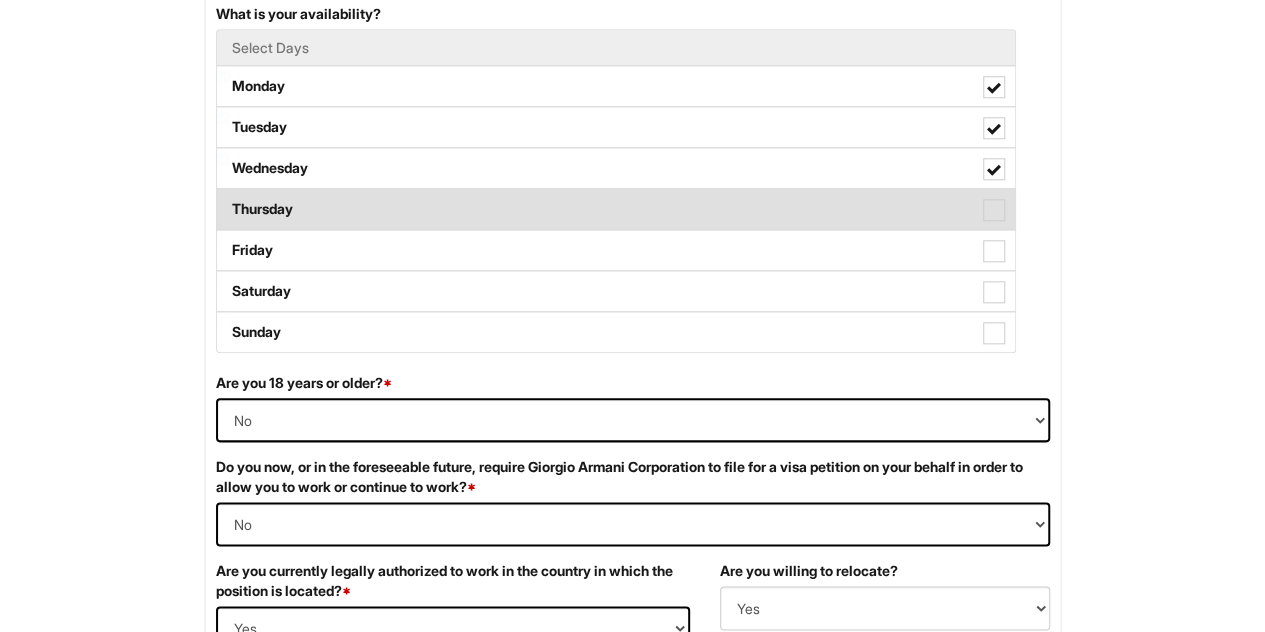 click at bounding box center [994, 210] 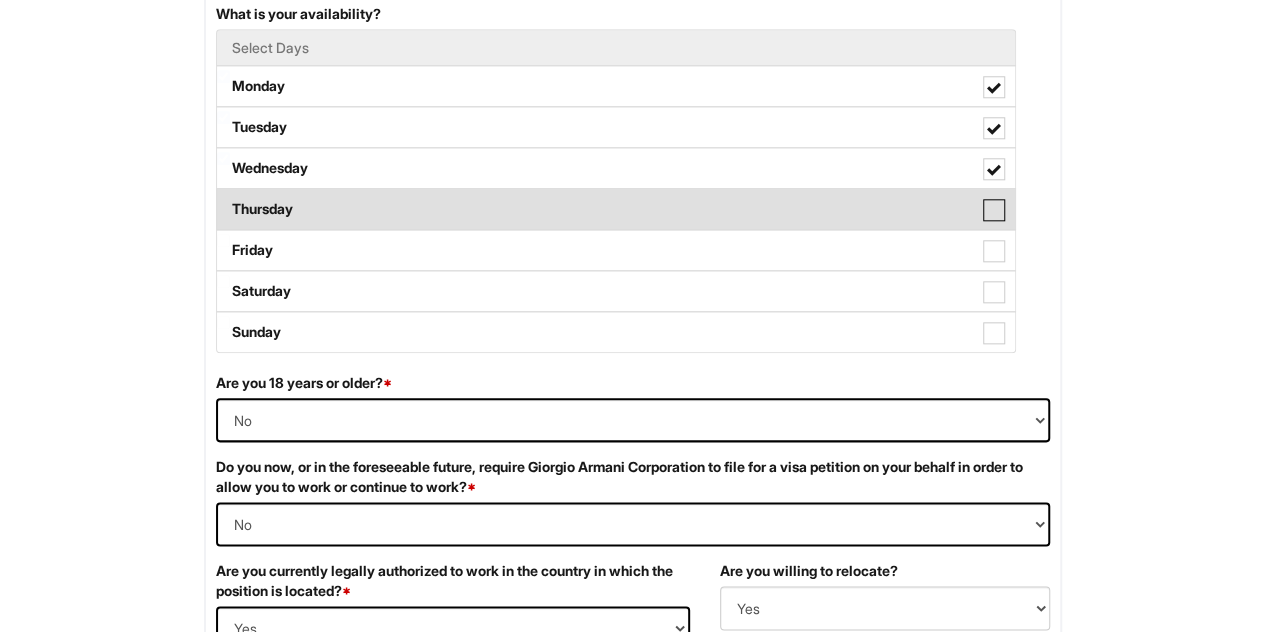 click on "Thursday" at bounding box center [223, 199] 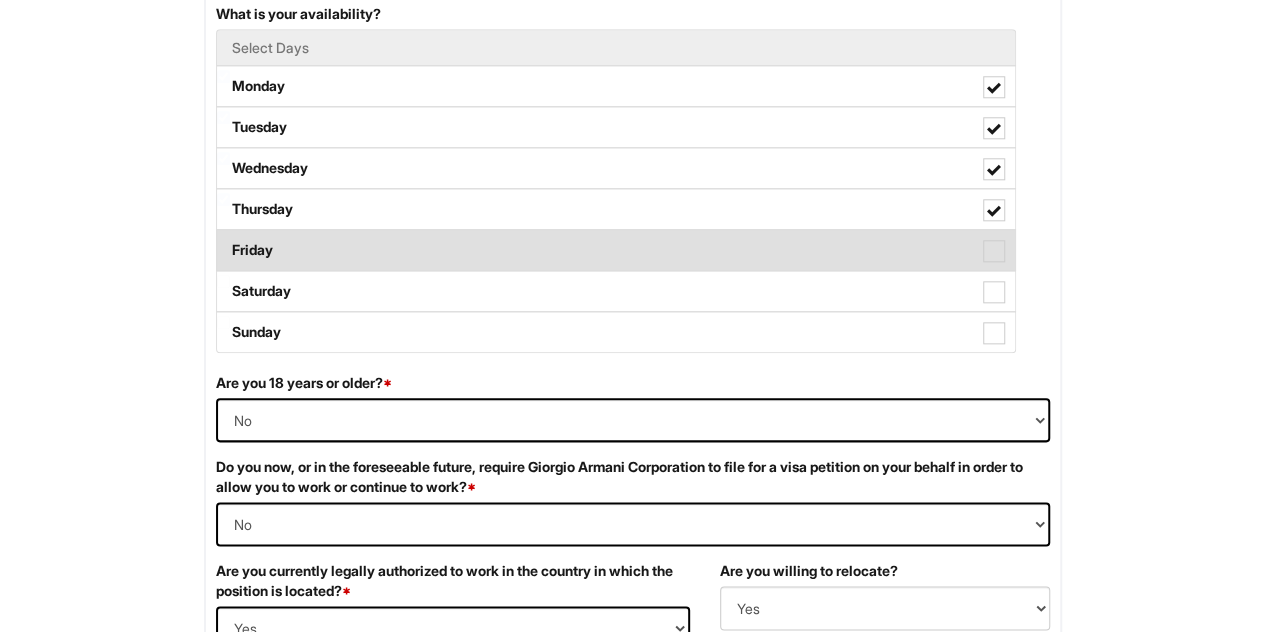 click at bounding box center (994, 251) 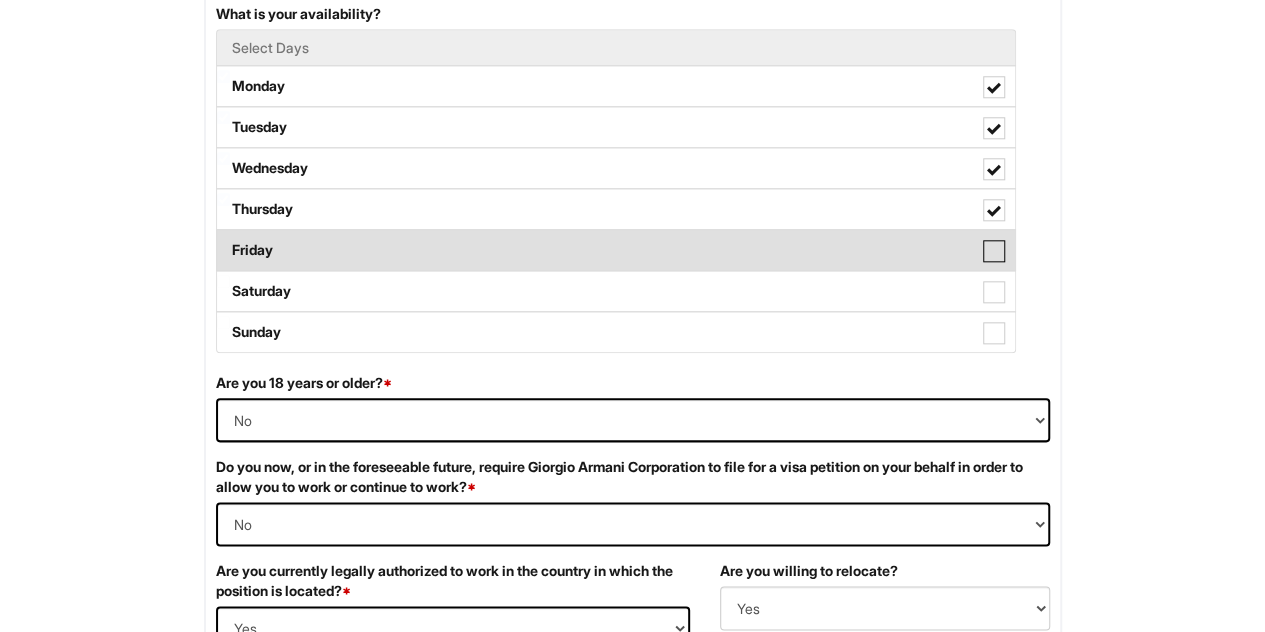 click on "Friday" at bounding box center [223, 240] 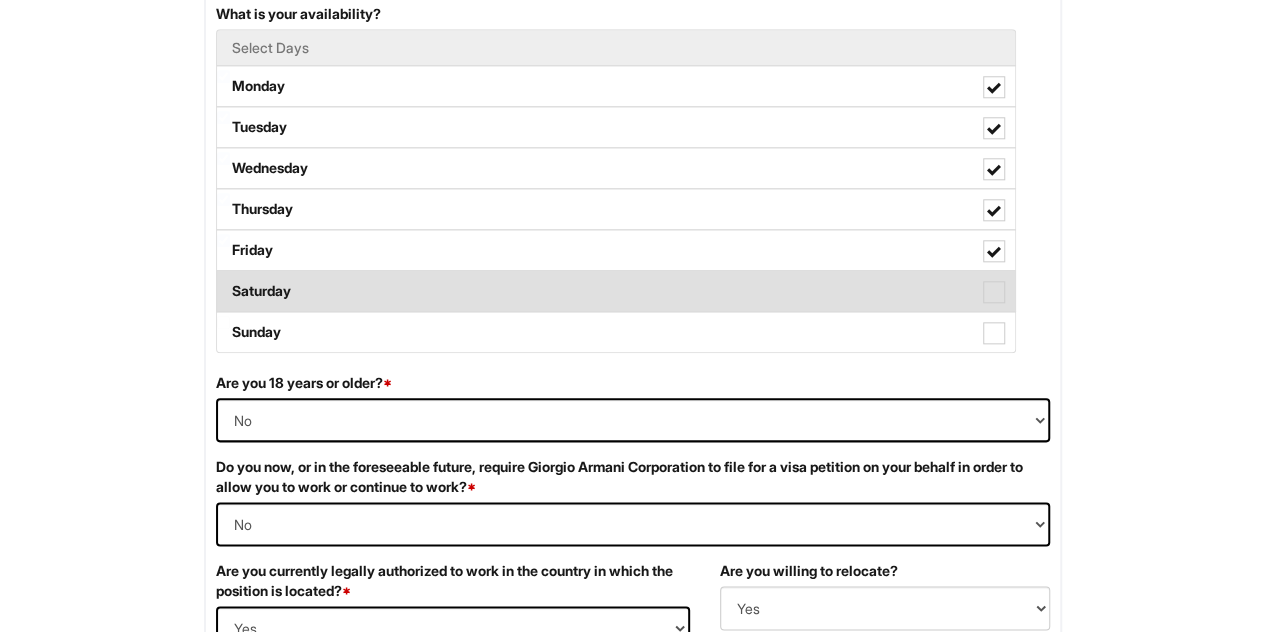 click at bounding box center (994, 292) 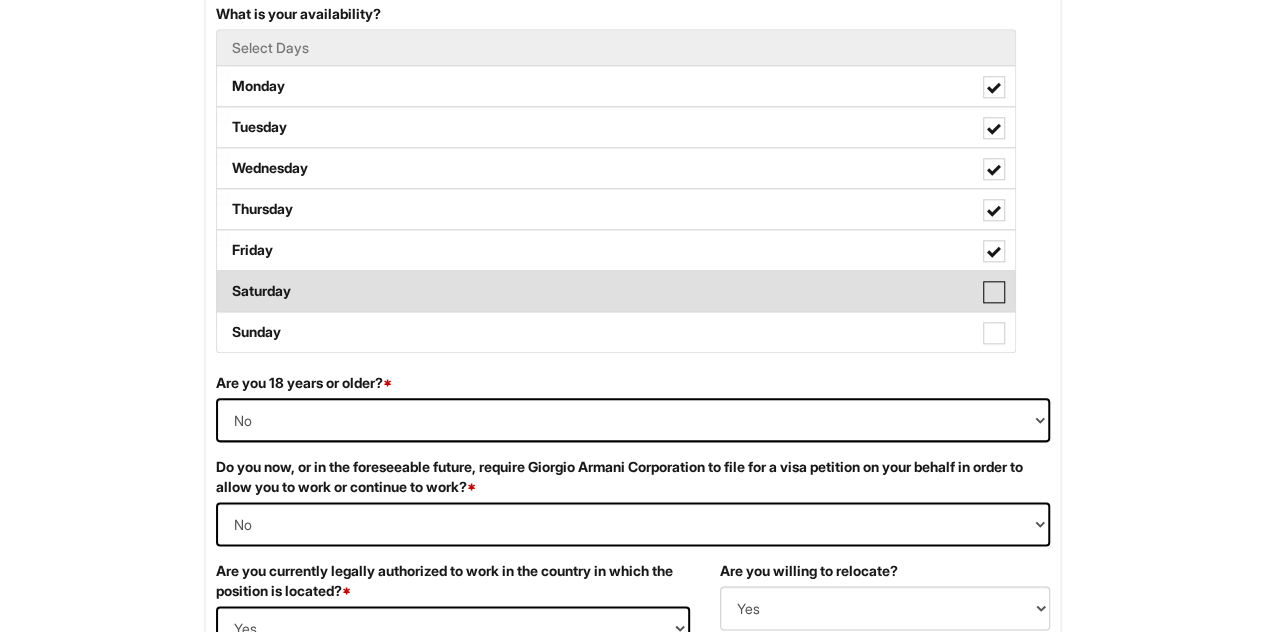 click on "[DAY]" at bounding box center (223, 281) 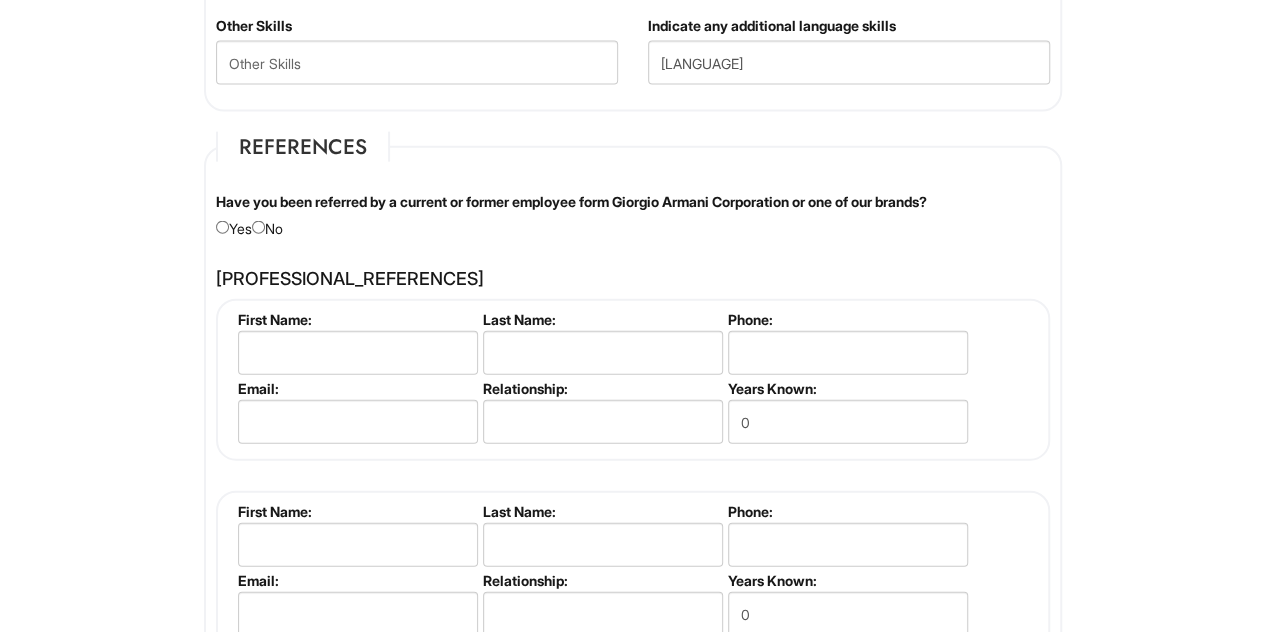 scroll, scrollTop: 2282, scrollLeft: 0, axis: vertical 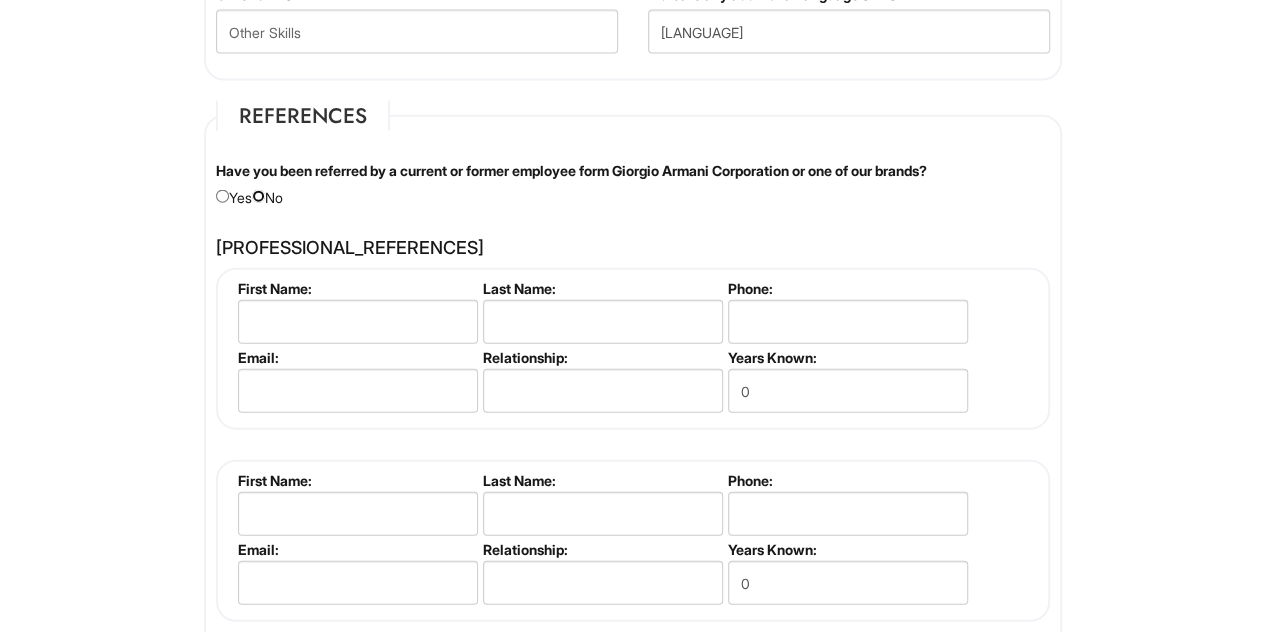 click at bounding box center (258, 196) 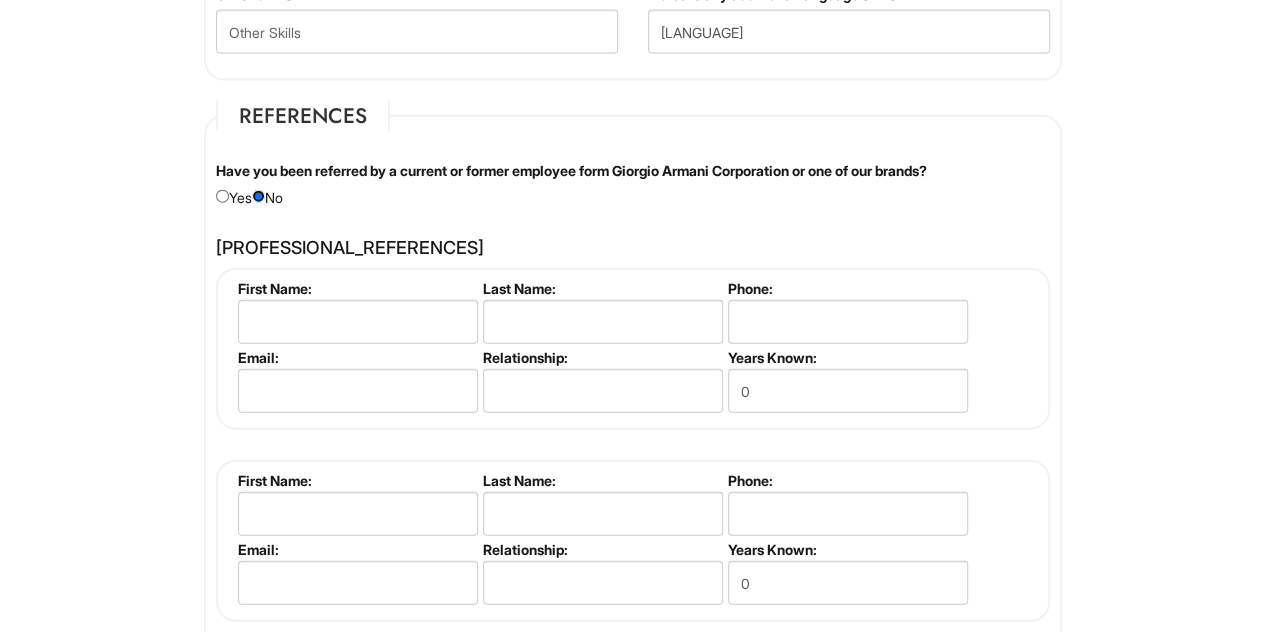 scroll, scrollTop: 2482, scrollLeft: 0, axis: vertical 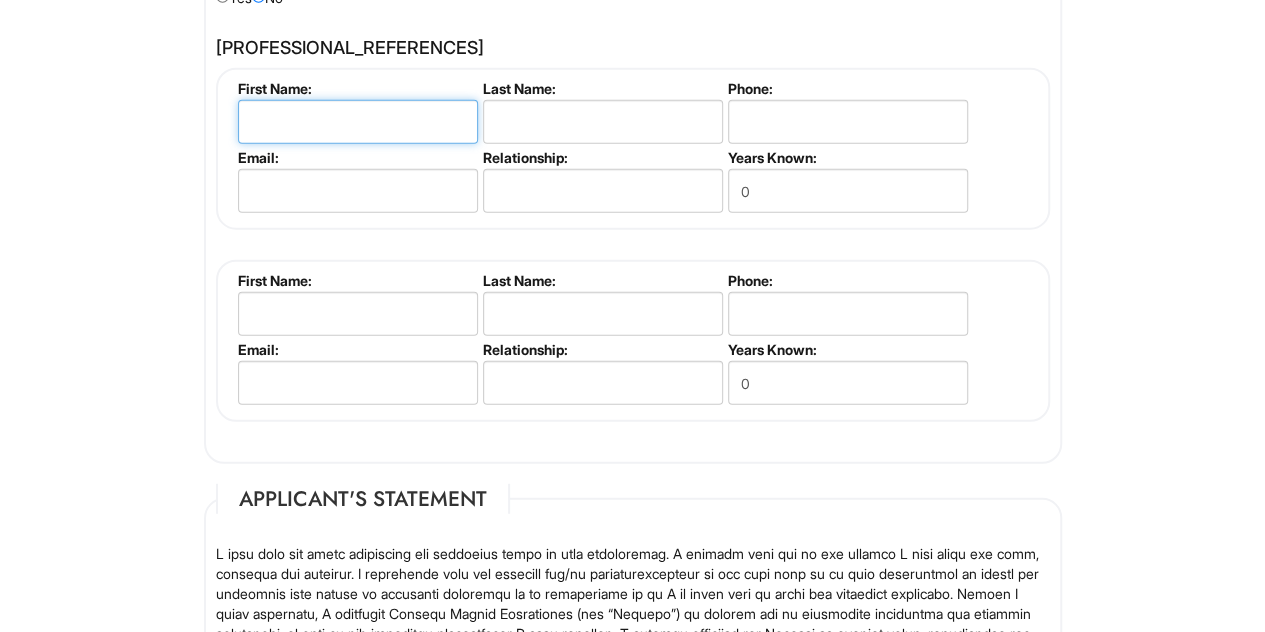 click at bounding box center (358, 122) 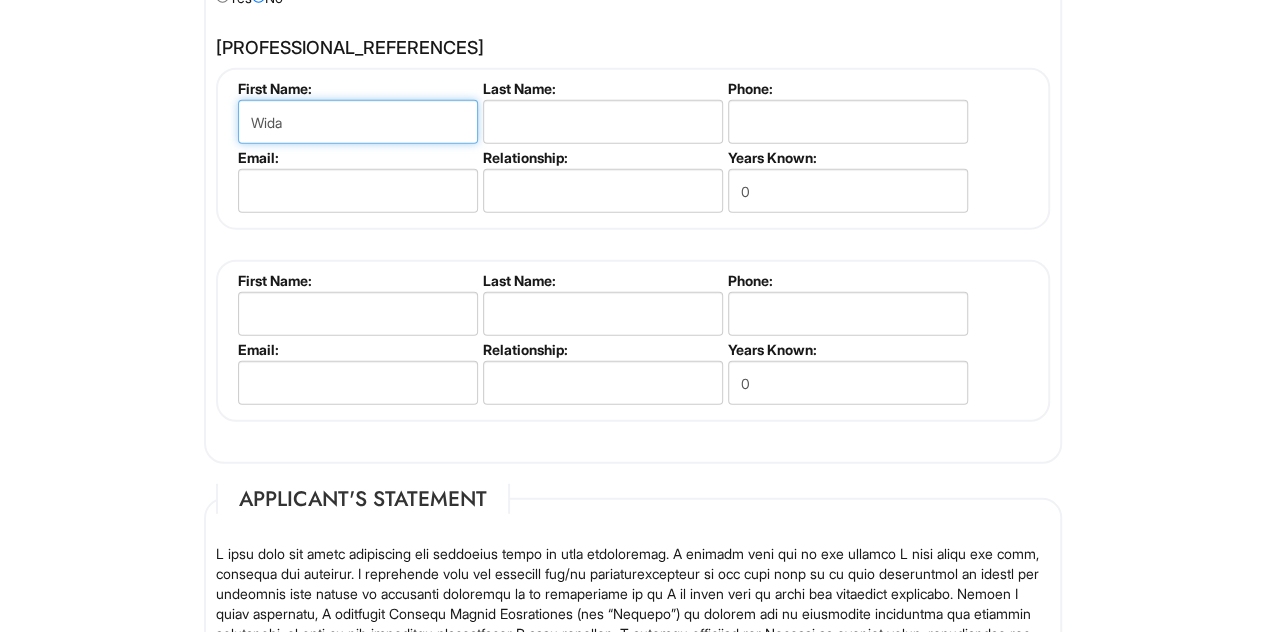 type on "Wida" 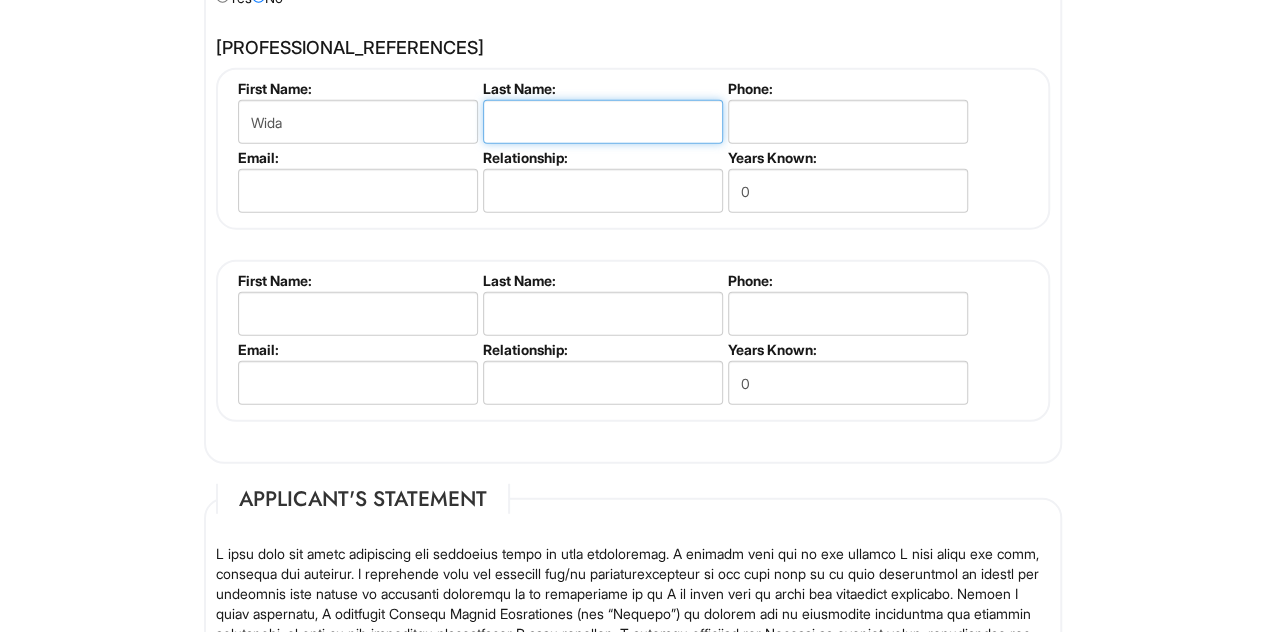 click at bounding box center [603, 122] 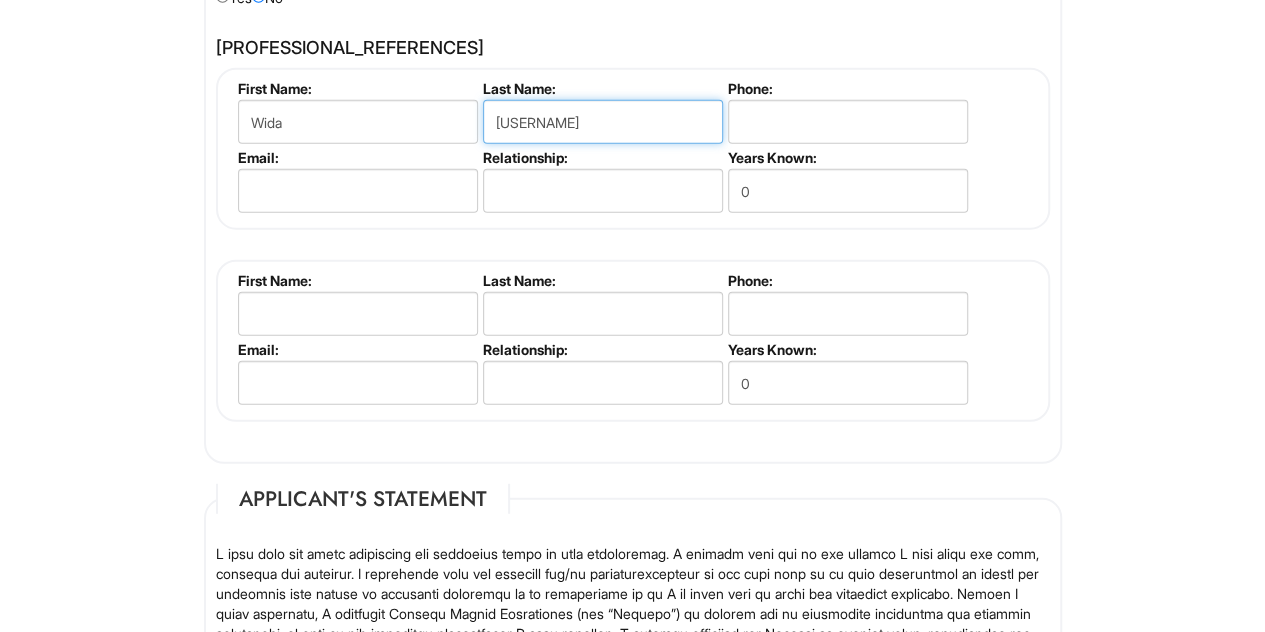 type on "Sartono" 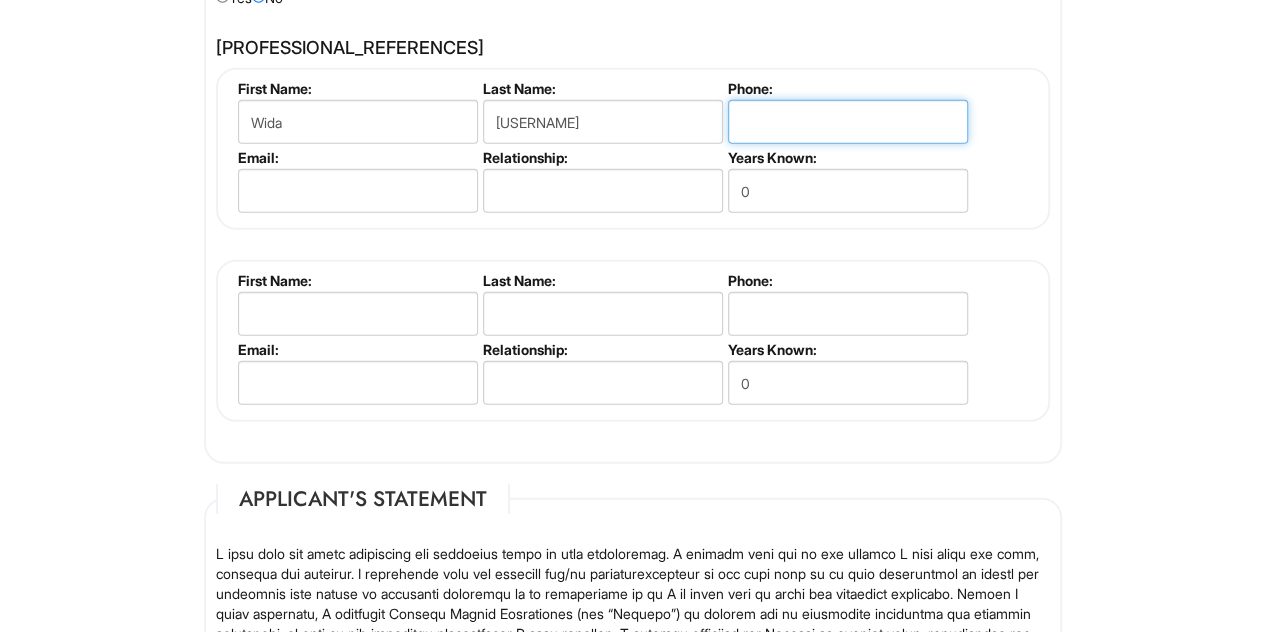 click at bounding box center [848, 122] 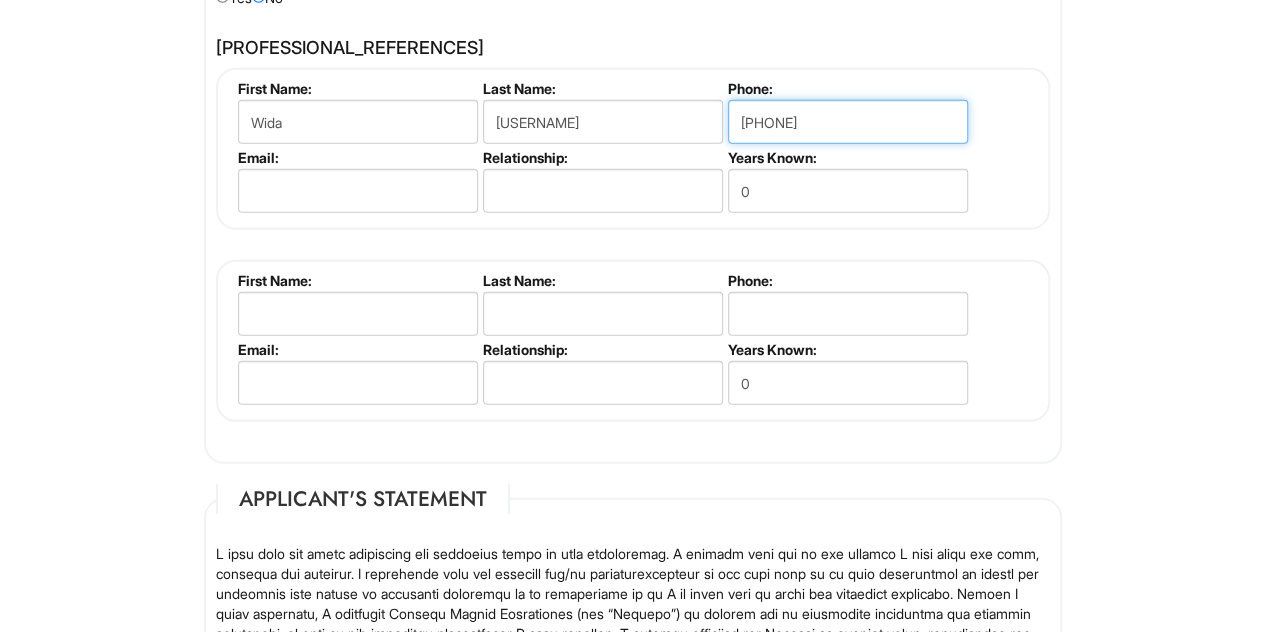 type on "7737326925" 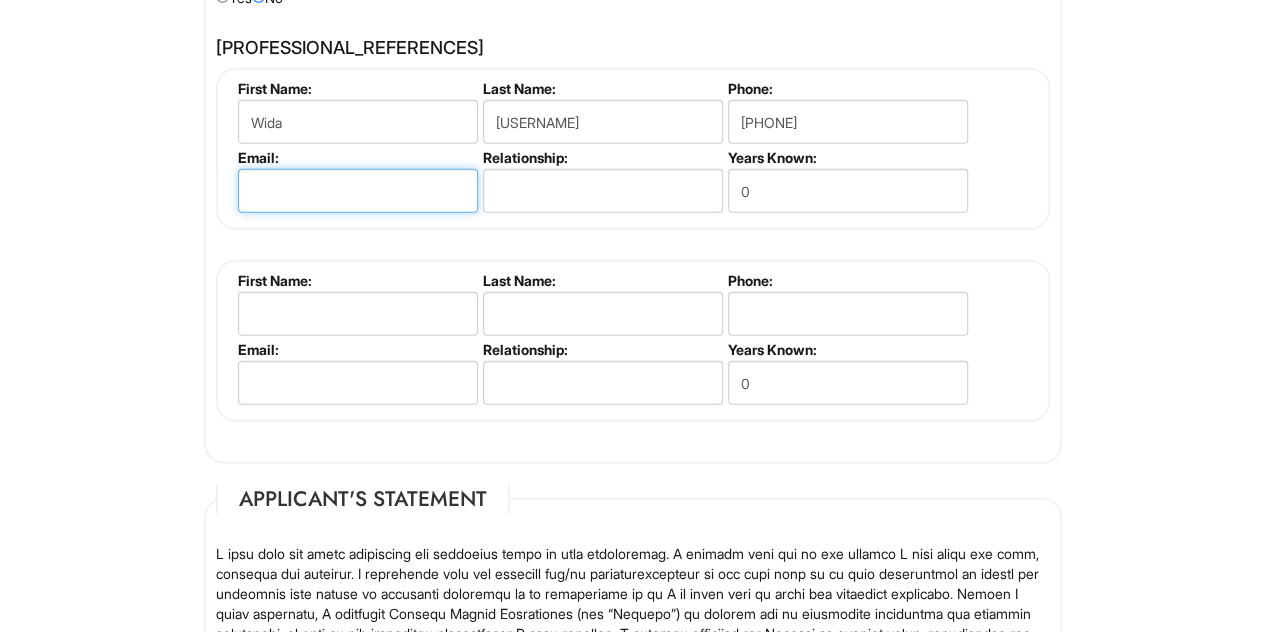 click at bounding box center [358, 191] 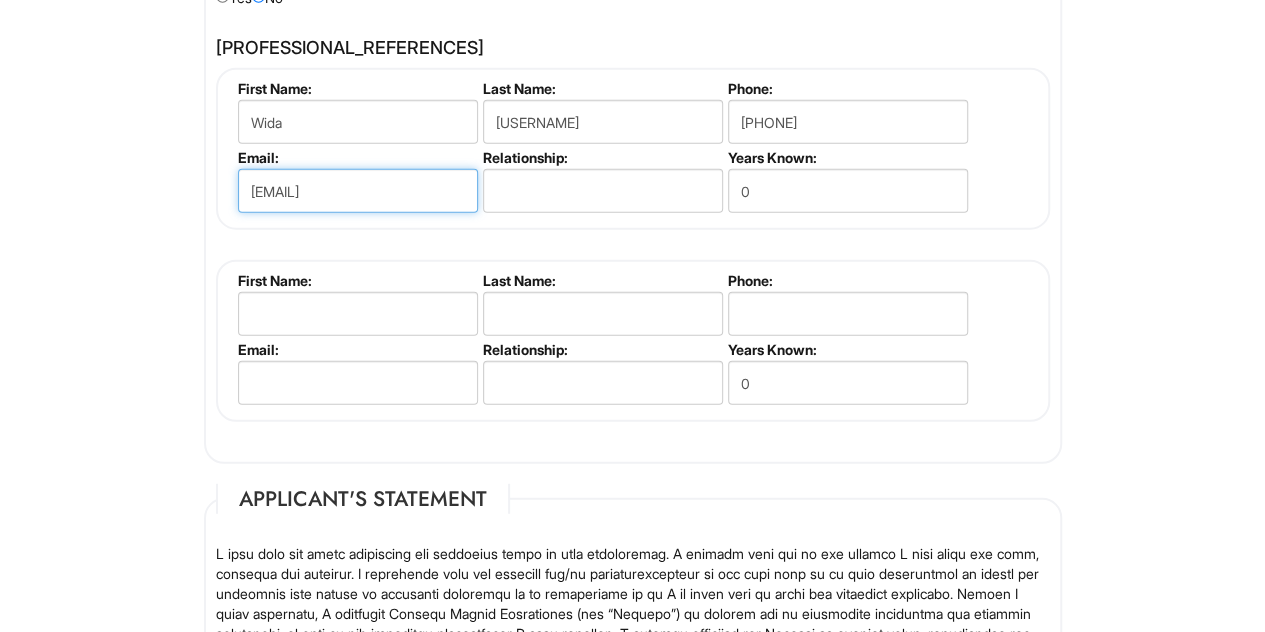 type on "widasartono@gmail.com" 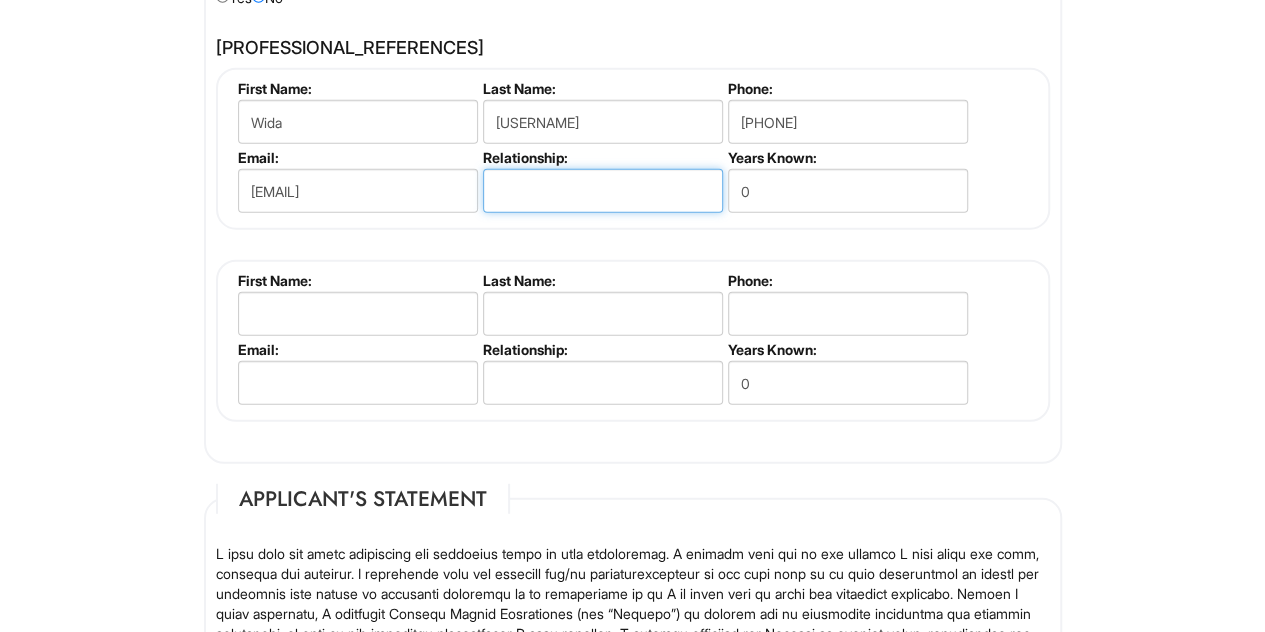 click at bounding box center (603, 191) 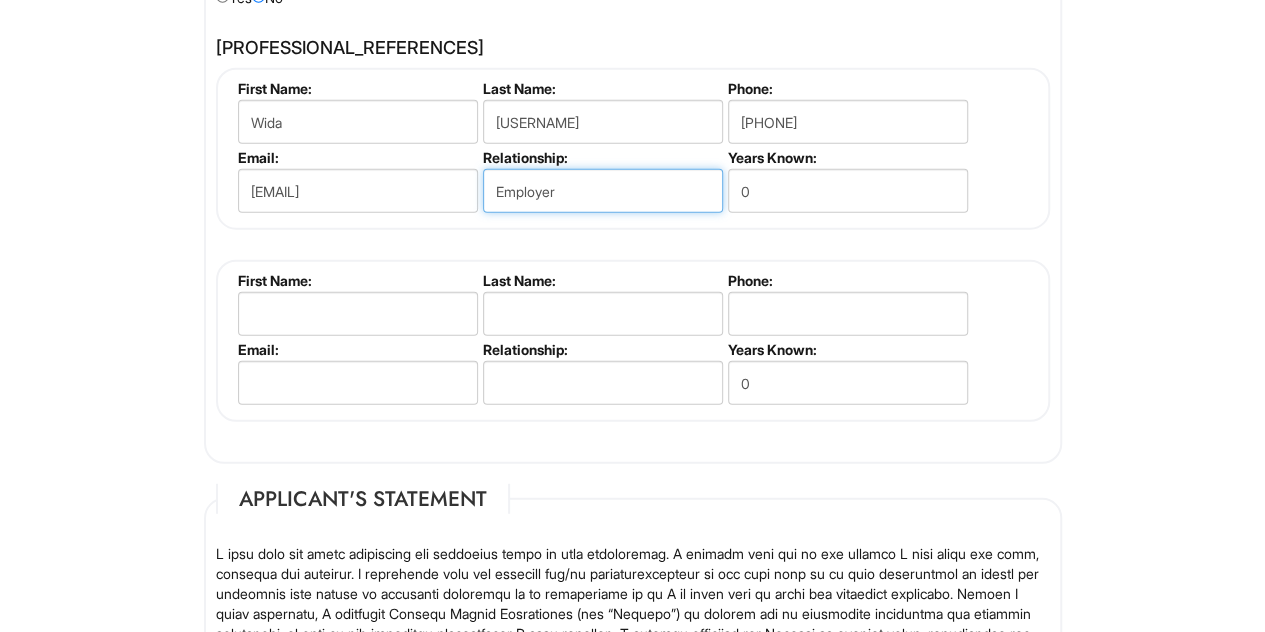 type on "Employer" 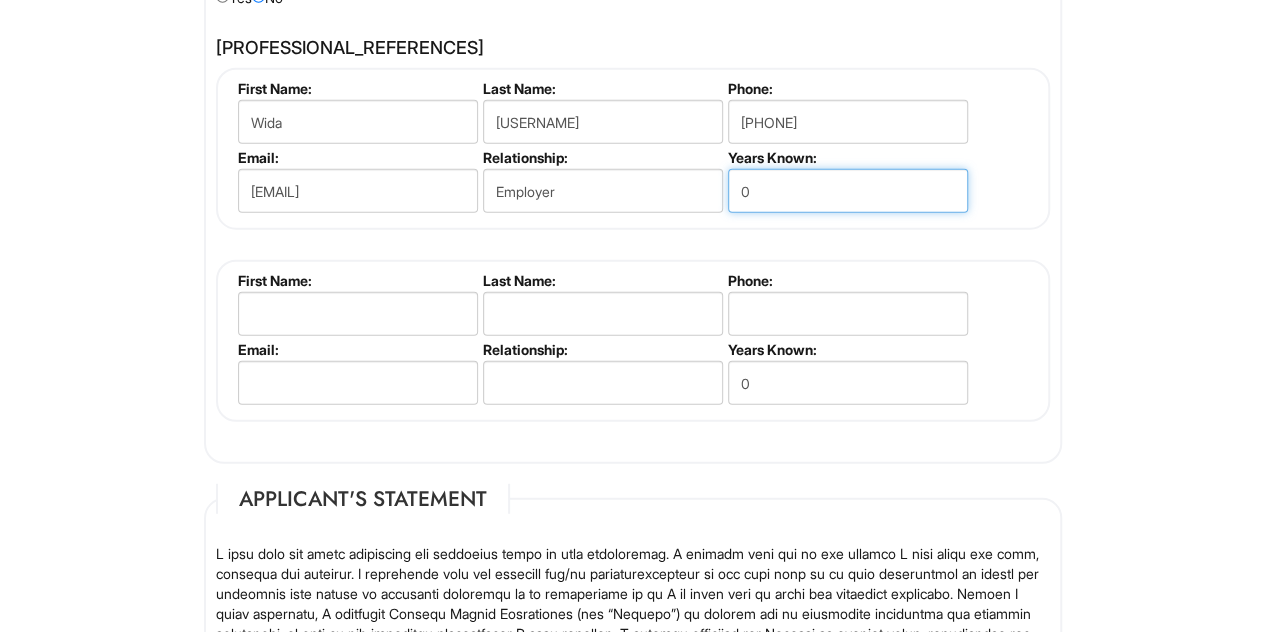 click on "0" at bounding box center [848, 191] 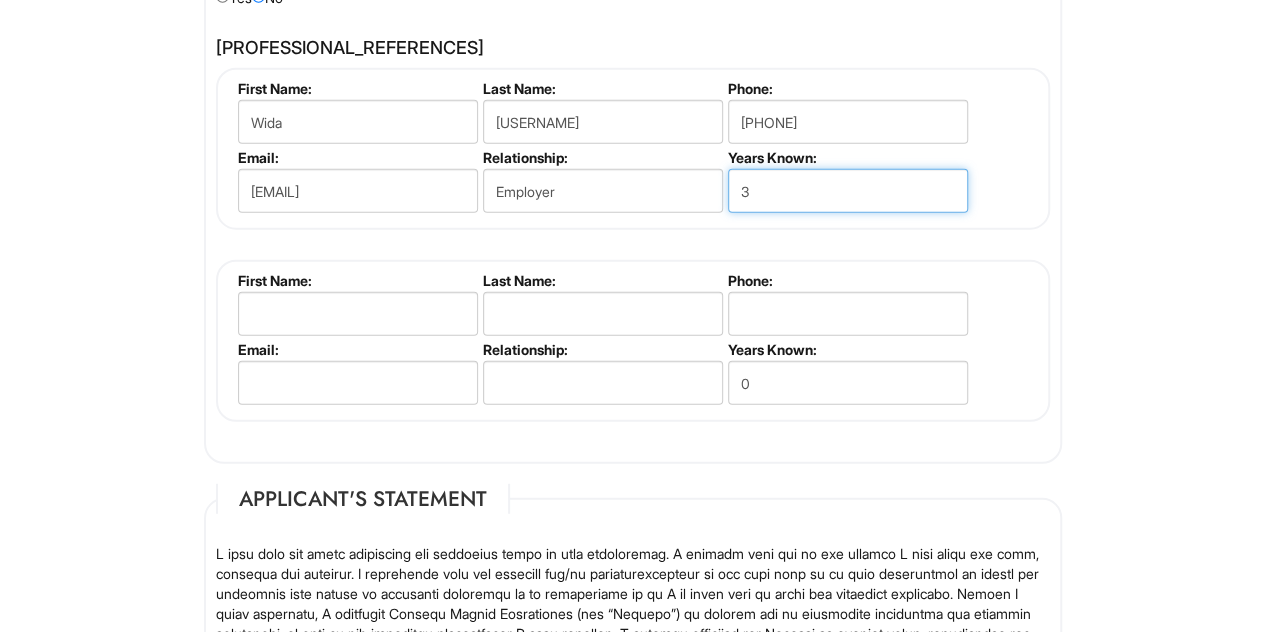 type on "[NUMBER]" 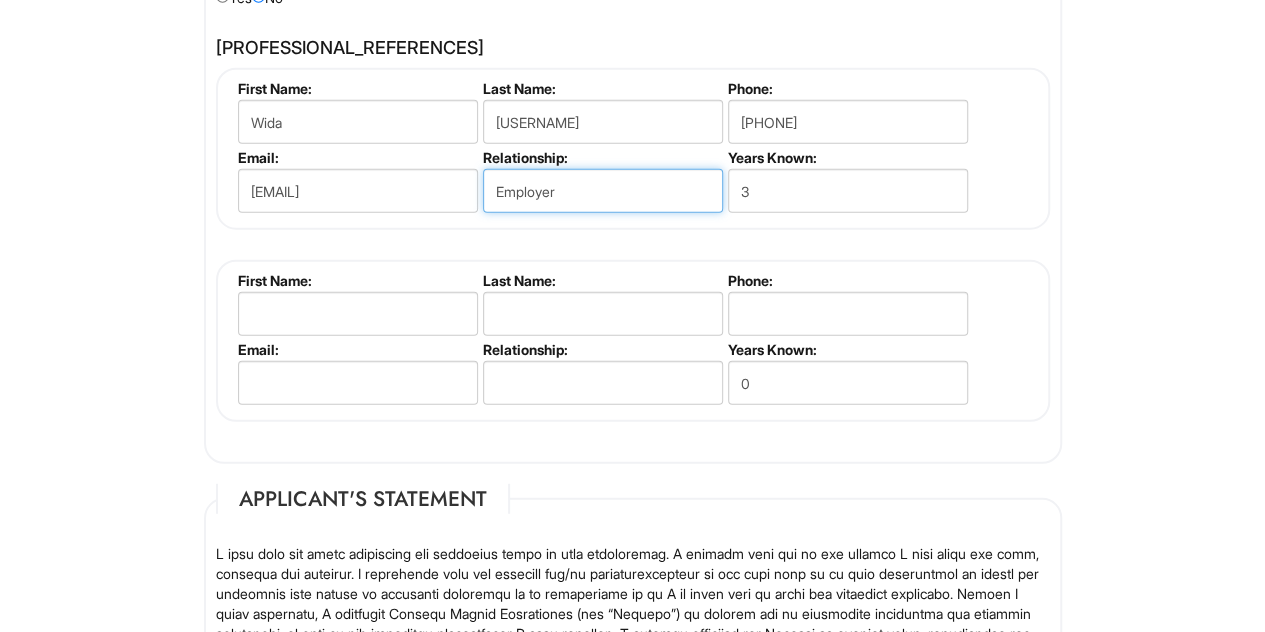 drag, startPoint x: 590, startPoint y: 192, endPoint x: 468, endPoint y: 199, distance: 122.20065 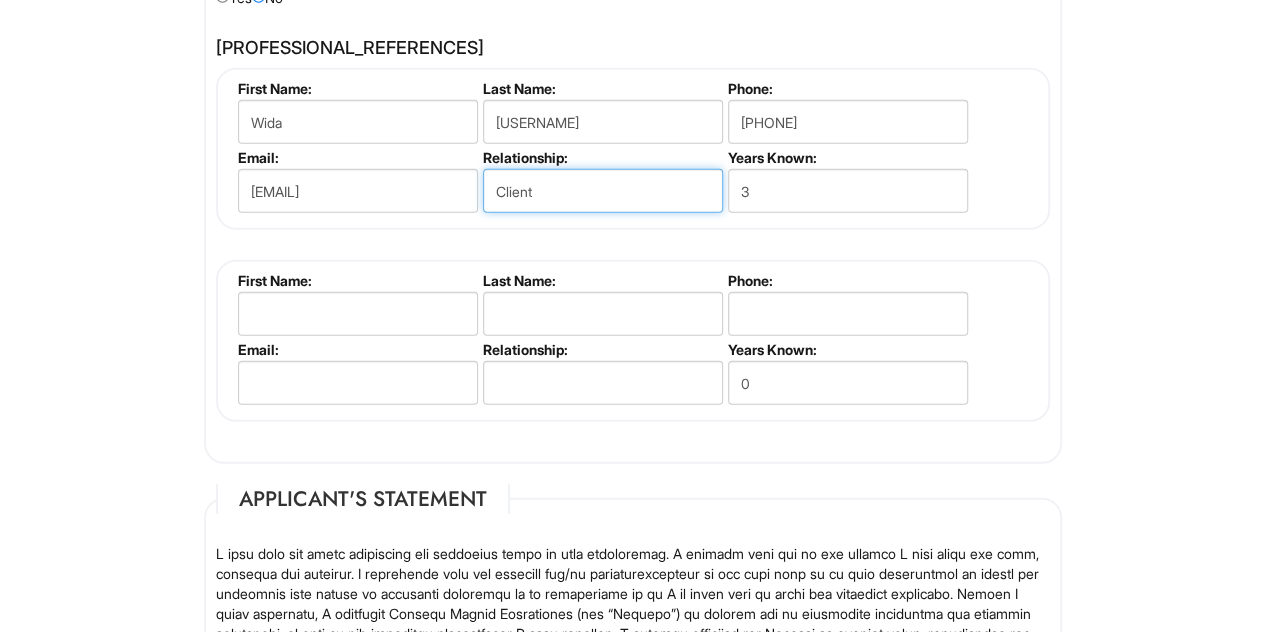 type on "Client" 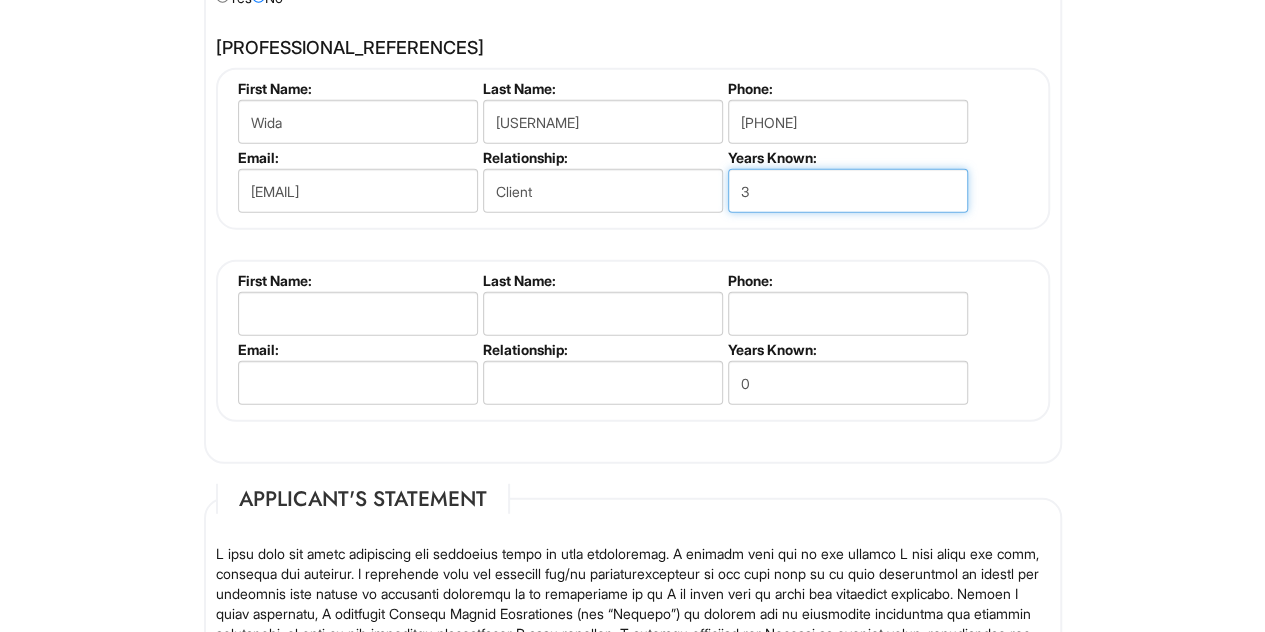 drag, startPoint x: 844, startPoint y: 181, endPoint x: 741, endPoint y: 188, distance: 103.23759 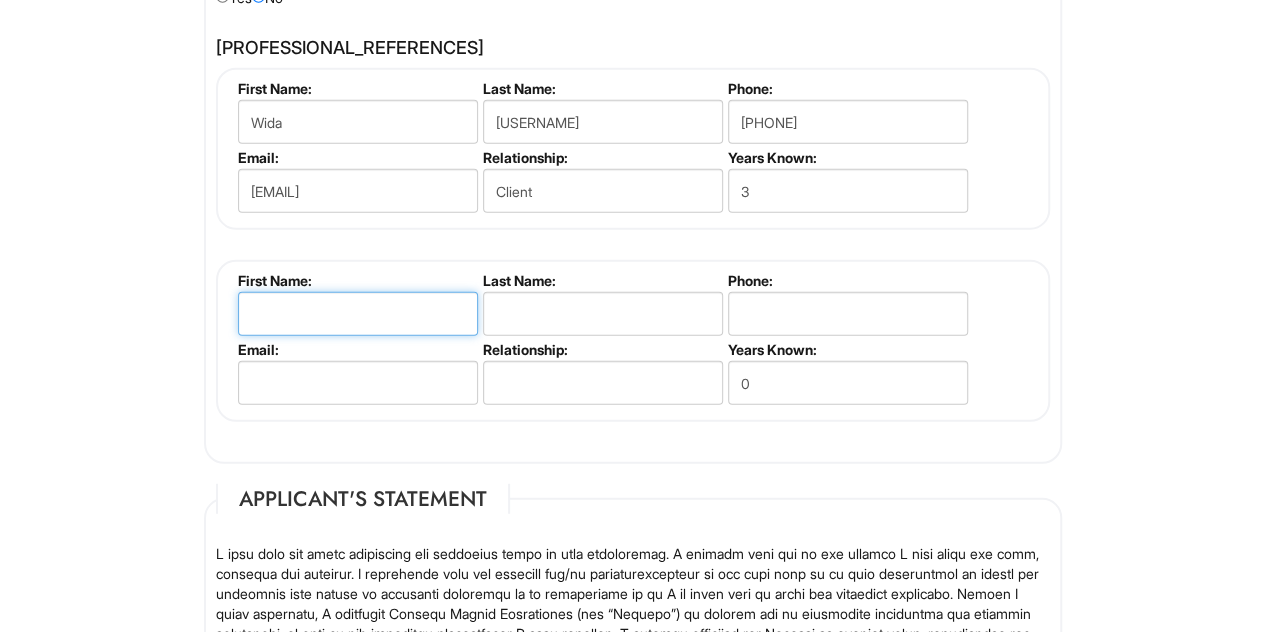 click at bounding box center [358, 314] 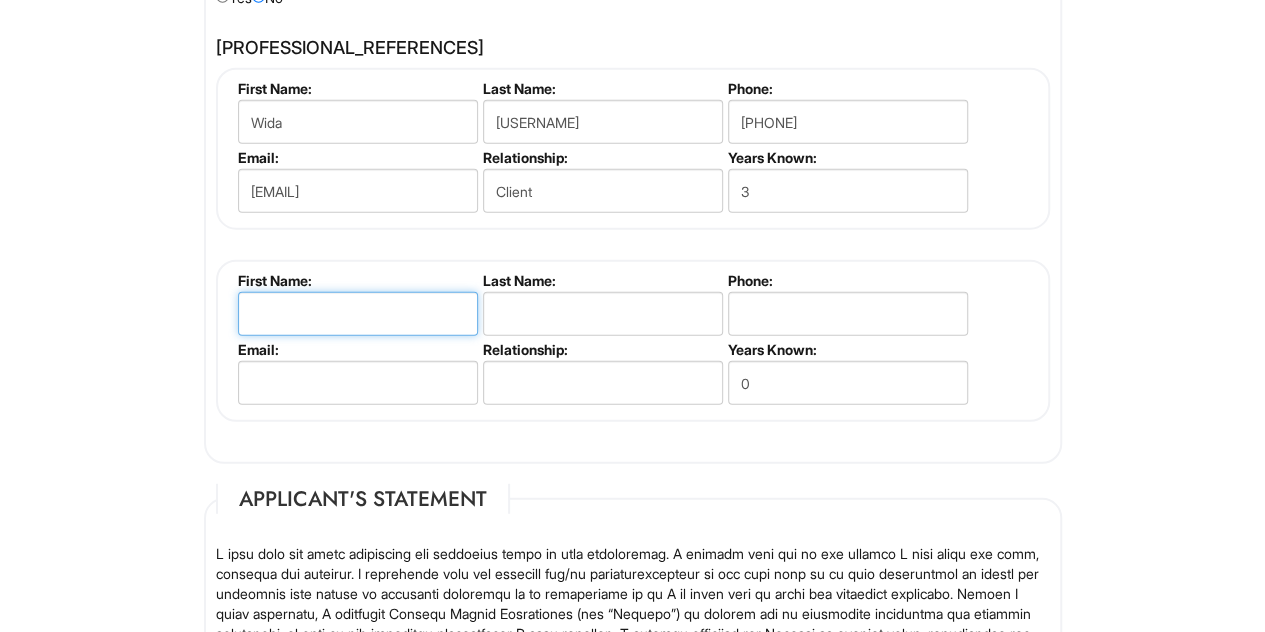 type on "[LETTER]" 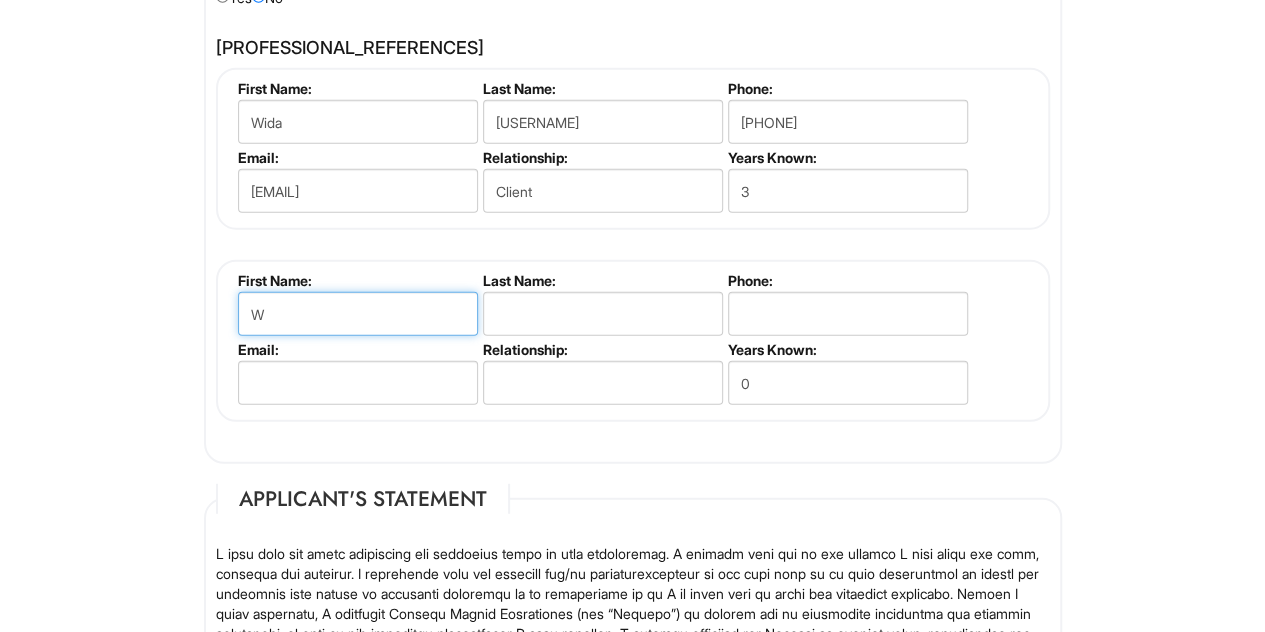 type 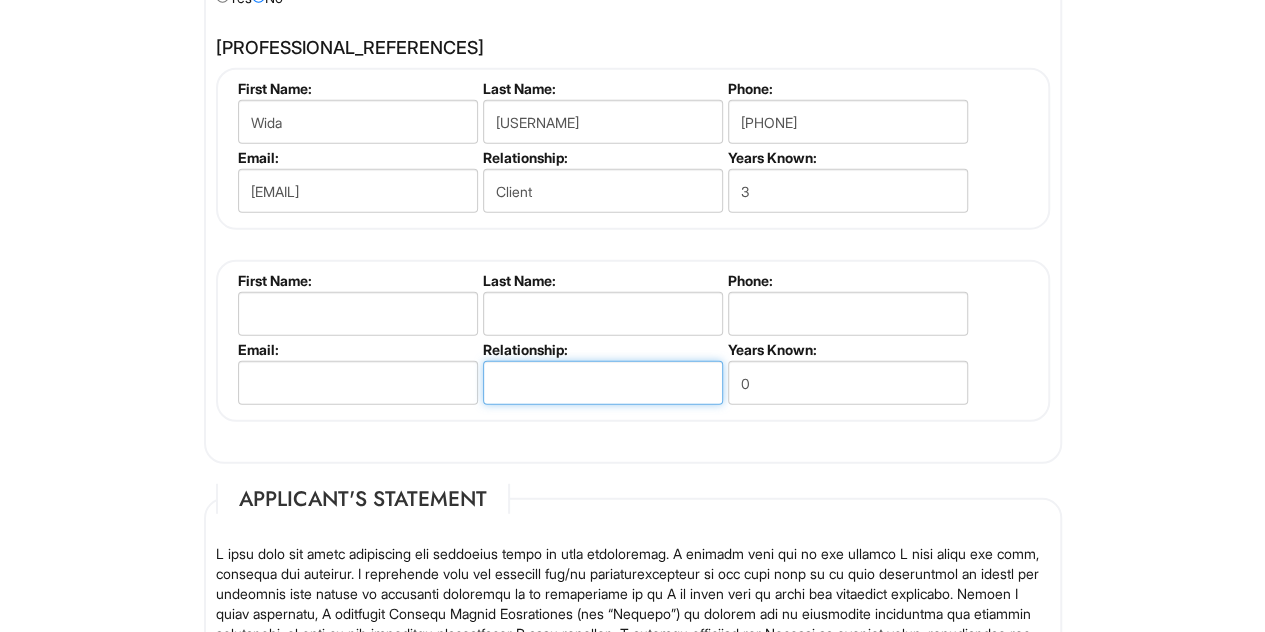 click at bounding box center (603, 383) 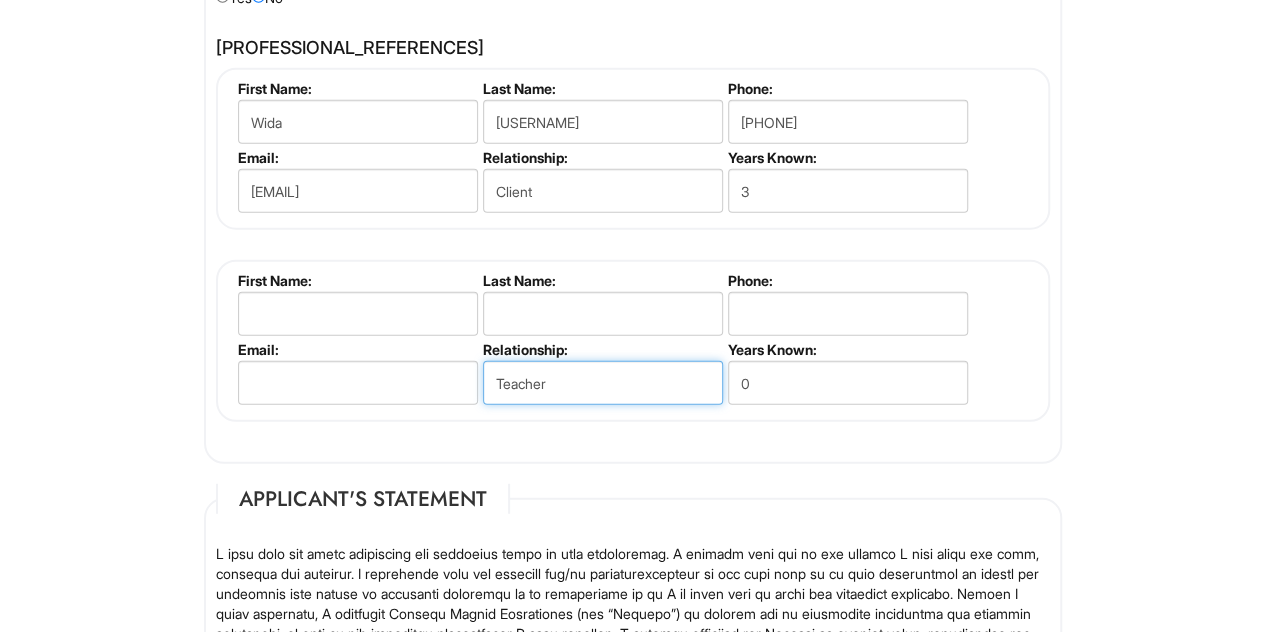 type on "Teacher" 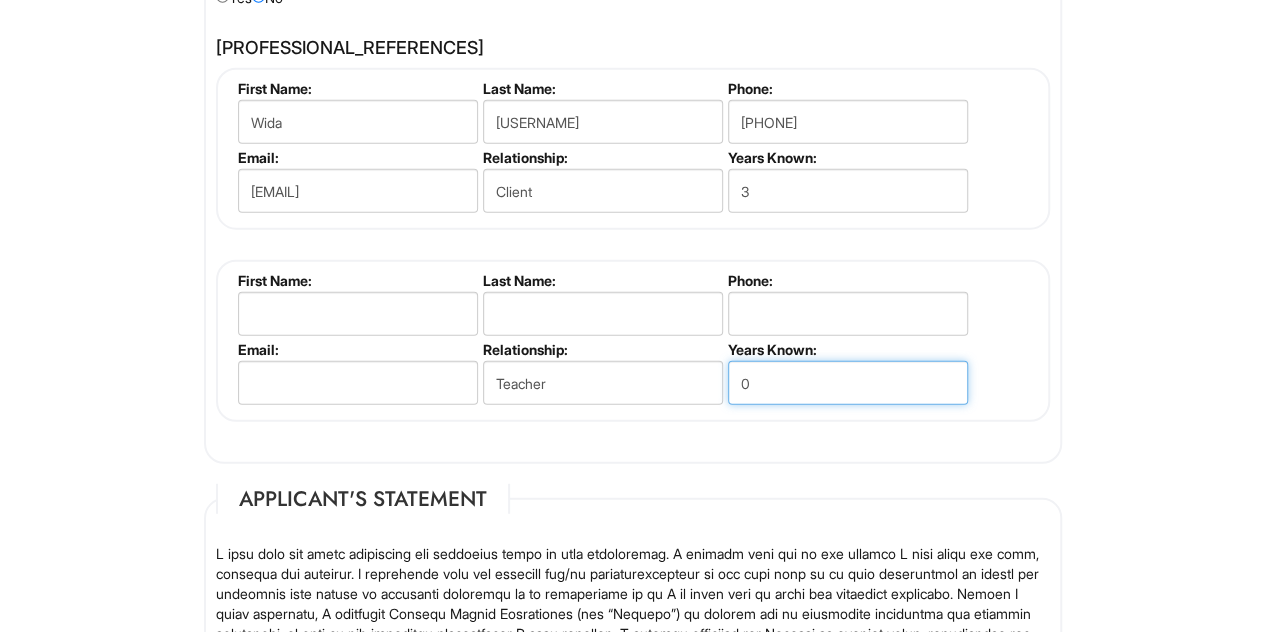 click on "0" at bounding box center (848, 383) 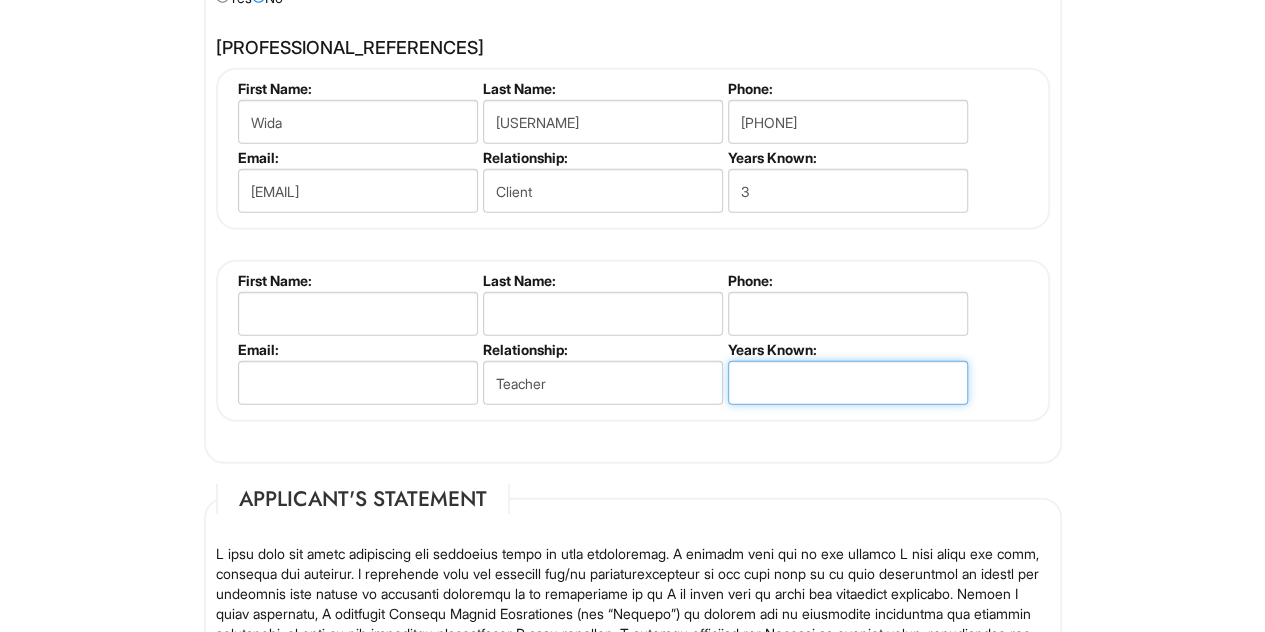 type on "[NUMBER]" 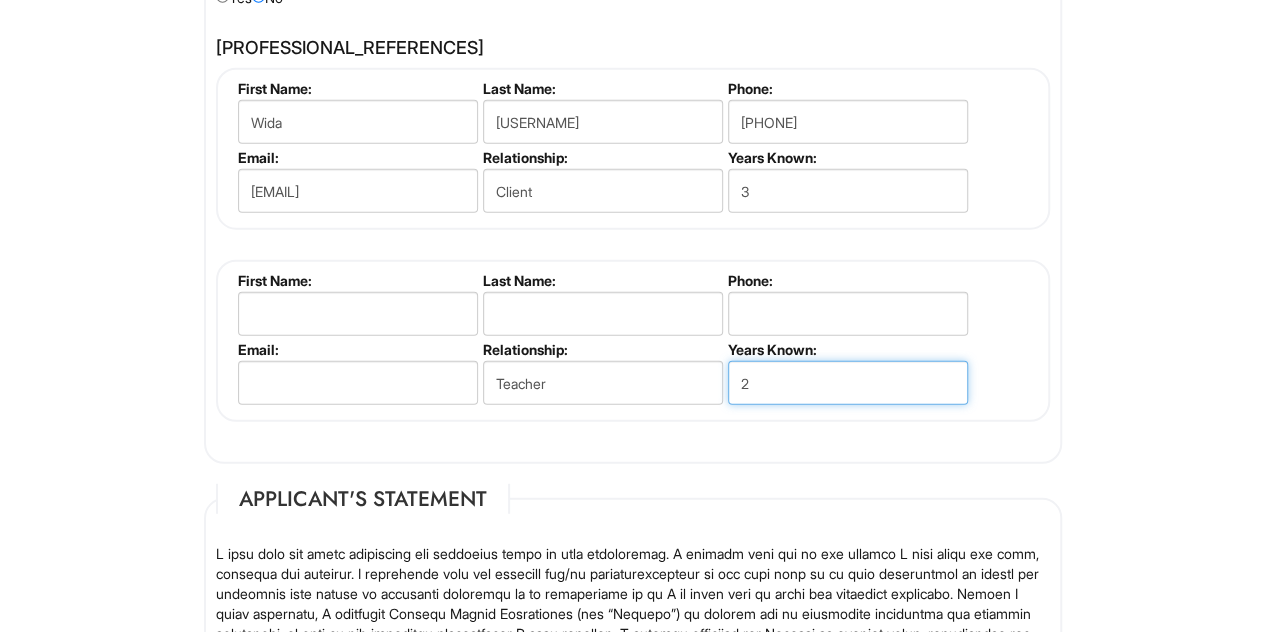 type on "[NUMBER]" 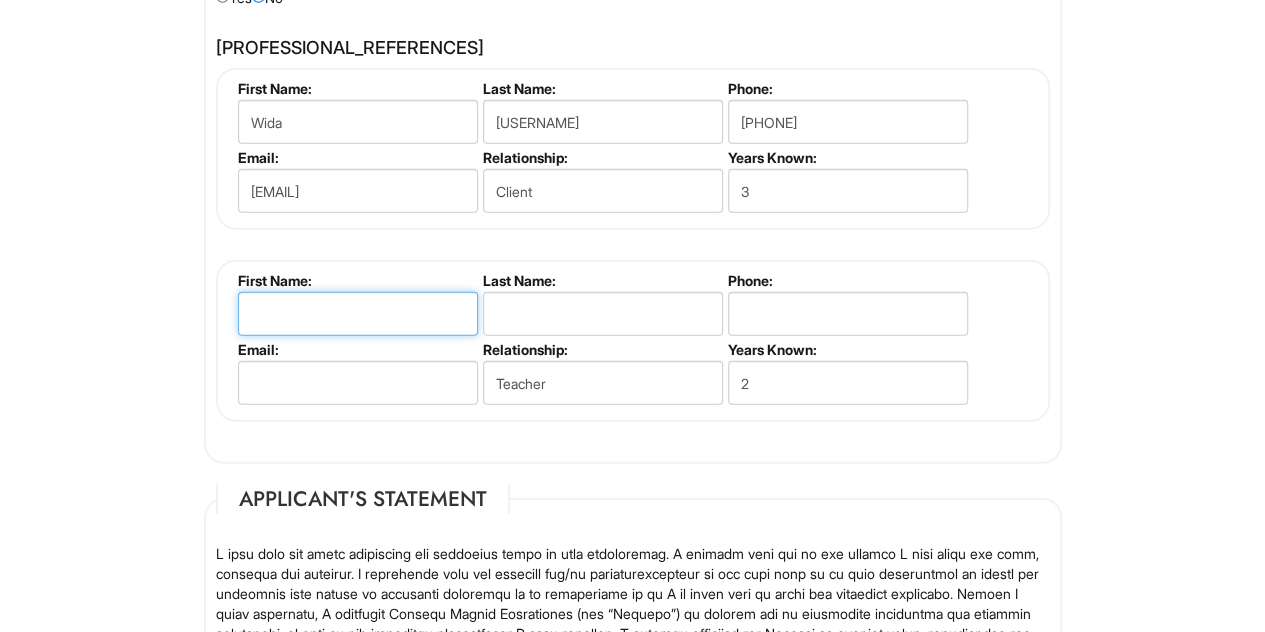 click at bounding box center (358, 314) 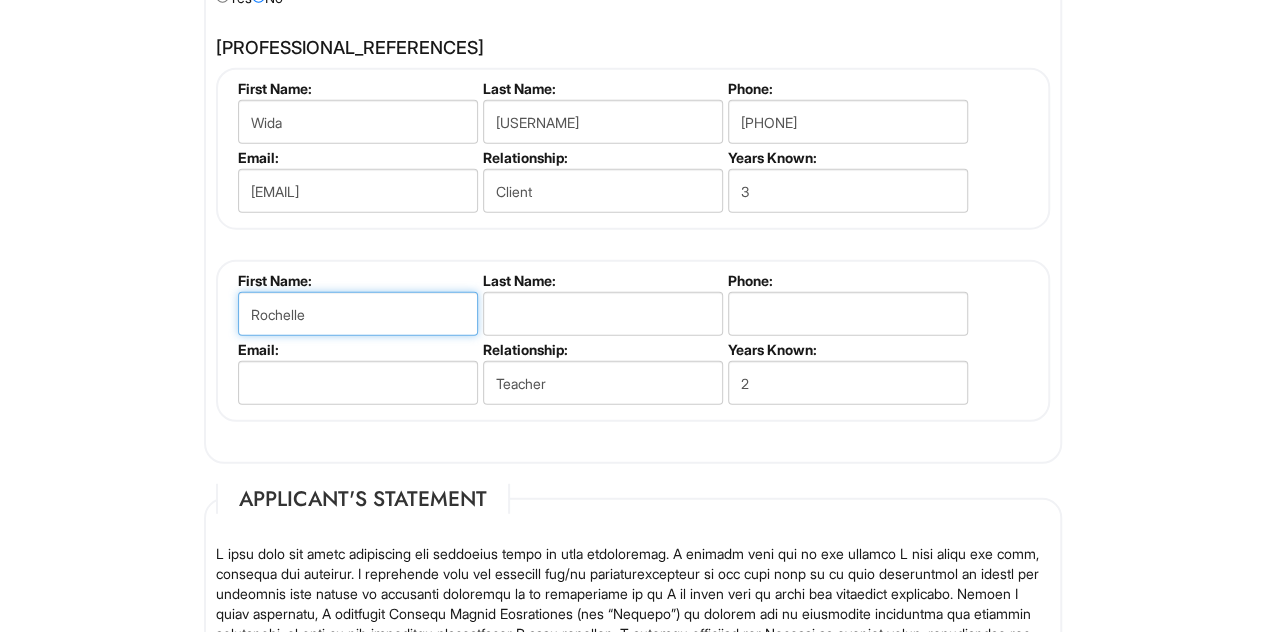 type on "Rochelle" 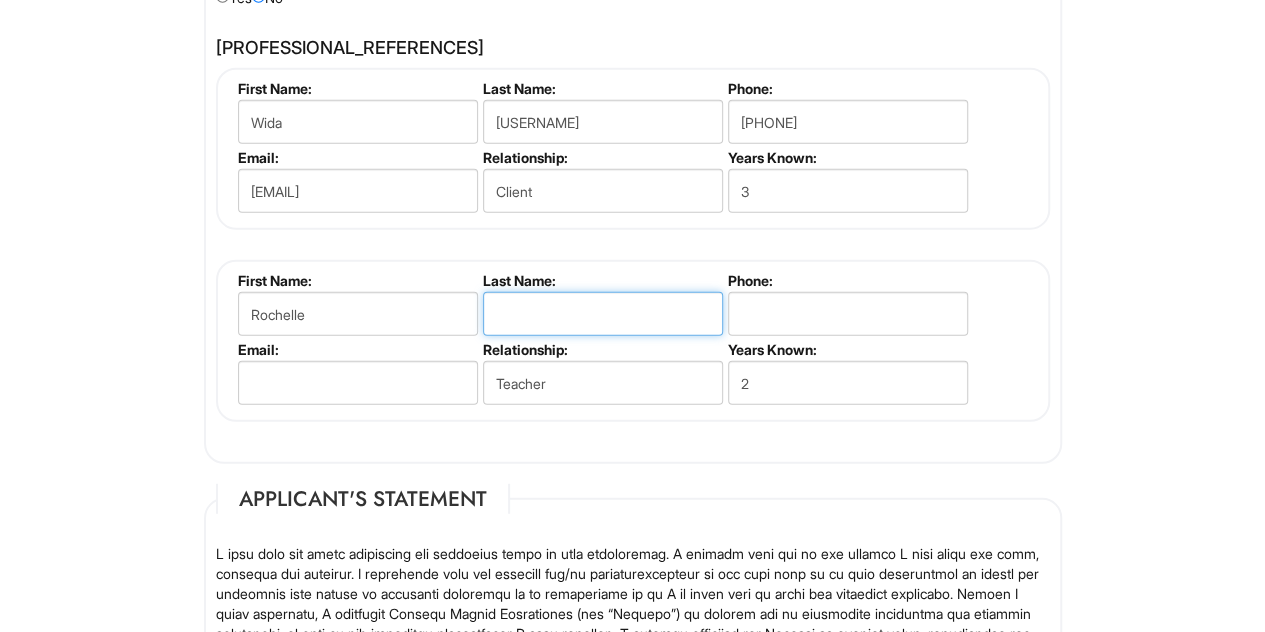 click at bounding box center [603, 314] 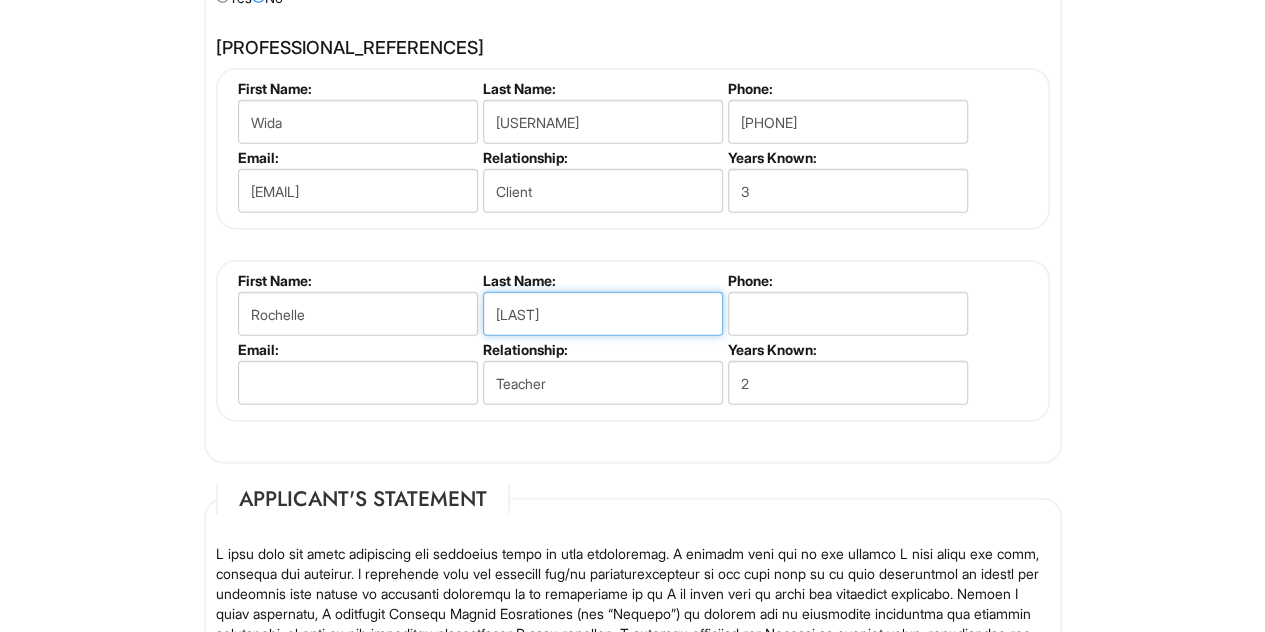 type on "Yang" 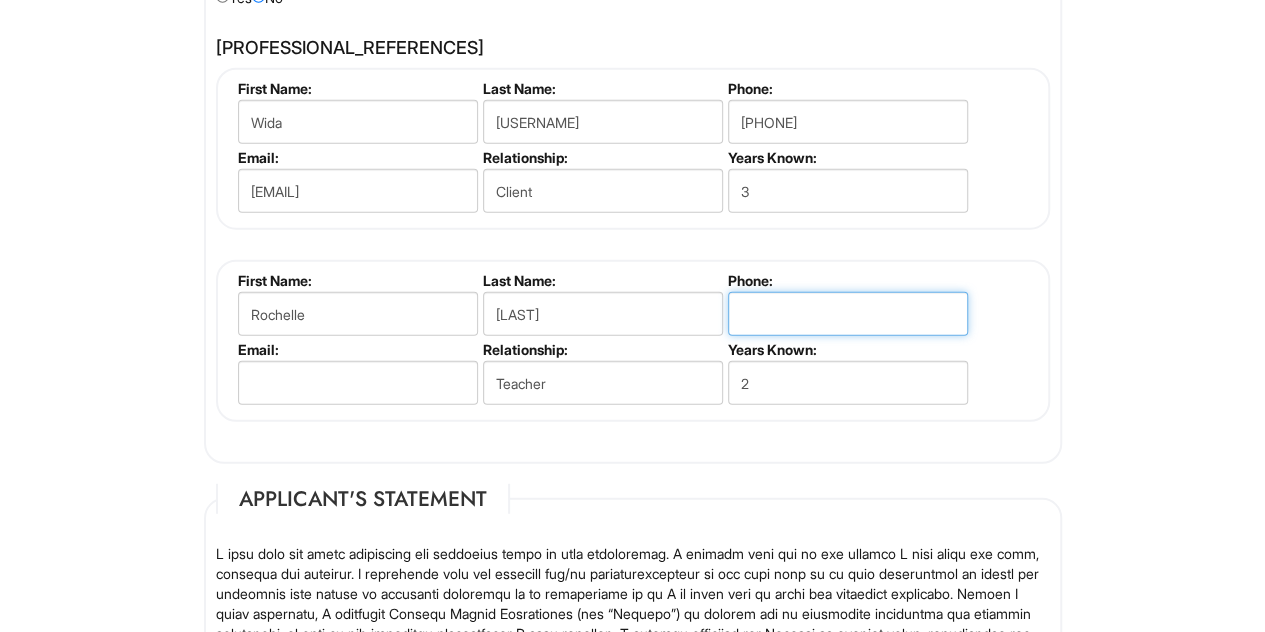 click at bounding box center [848, 314] 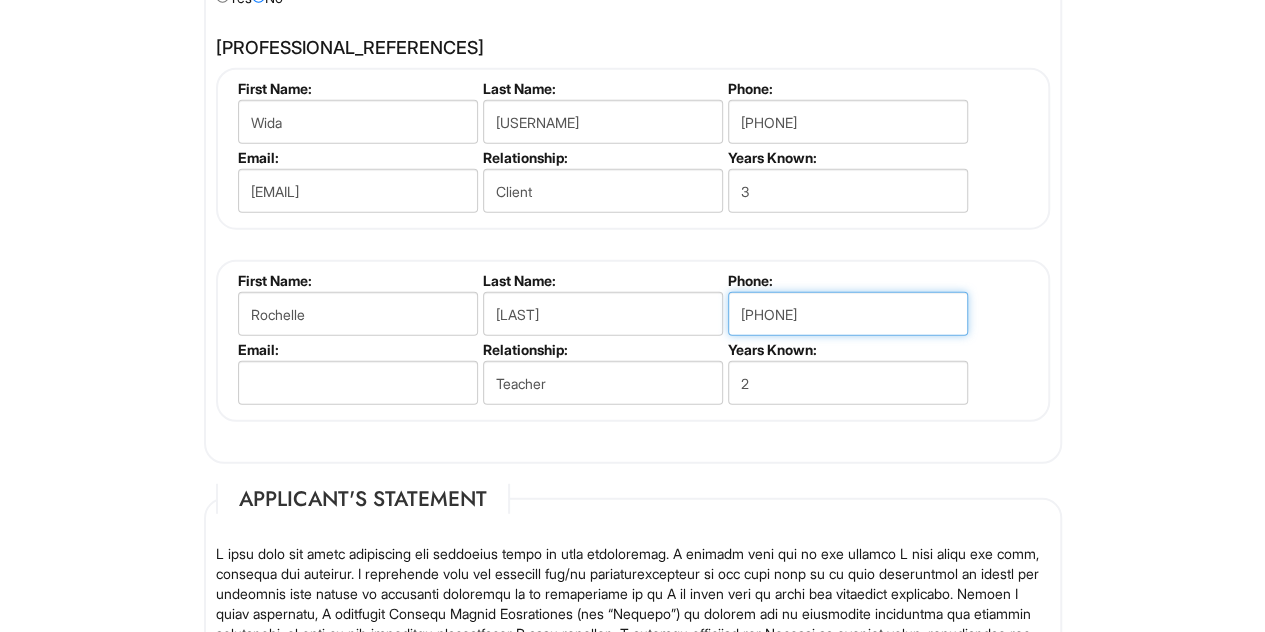 type on "3124518858" 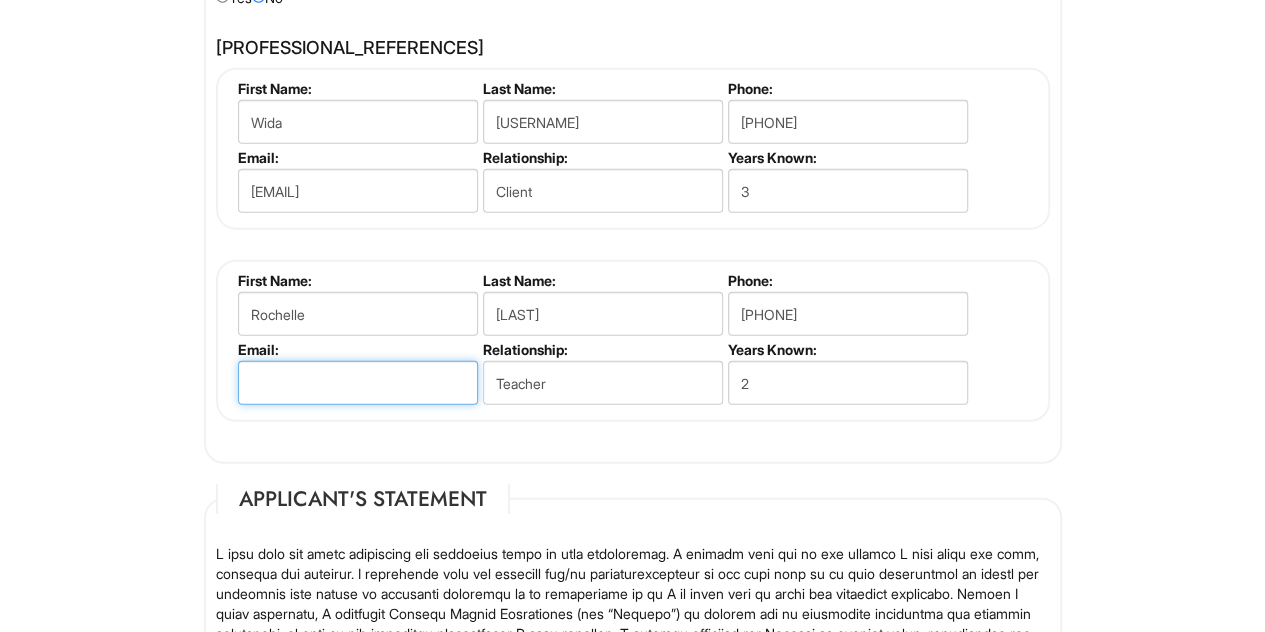 click at bounding box center (358, 383) 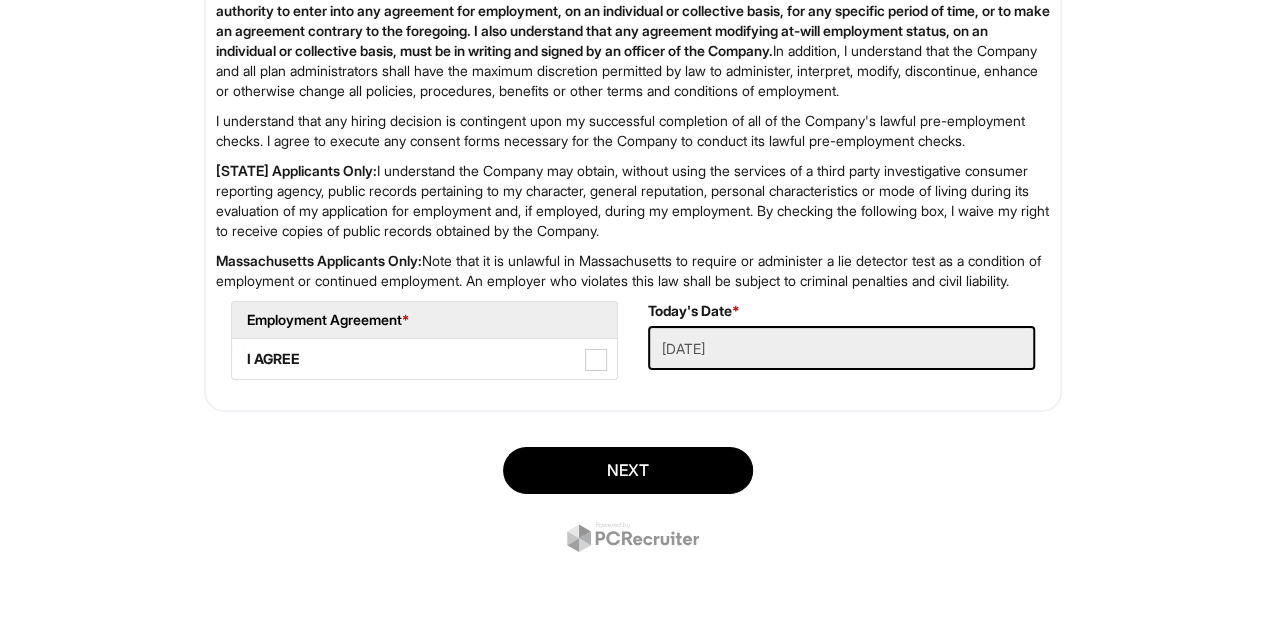 scroll, scrollTop: 3346, scrollLeft: 0, axis: vertical 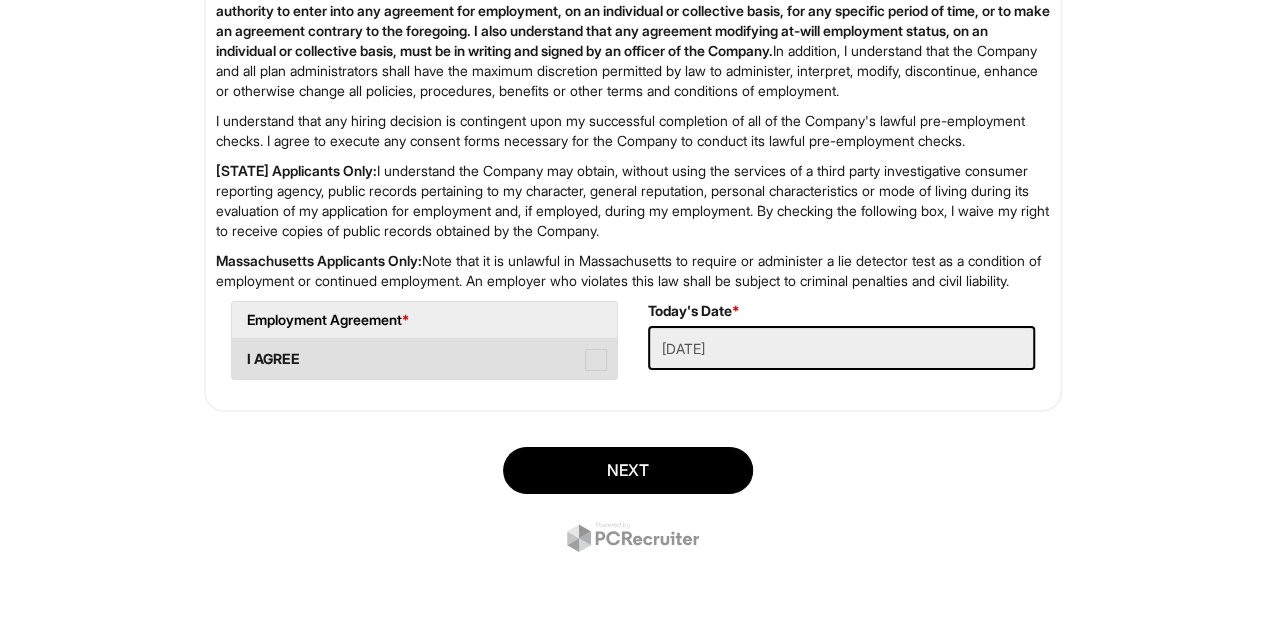 type on "ryang@wheatonacademy.org" 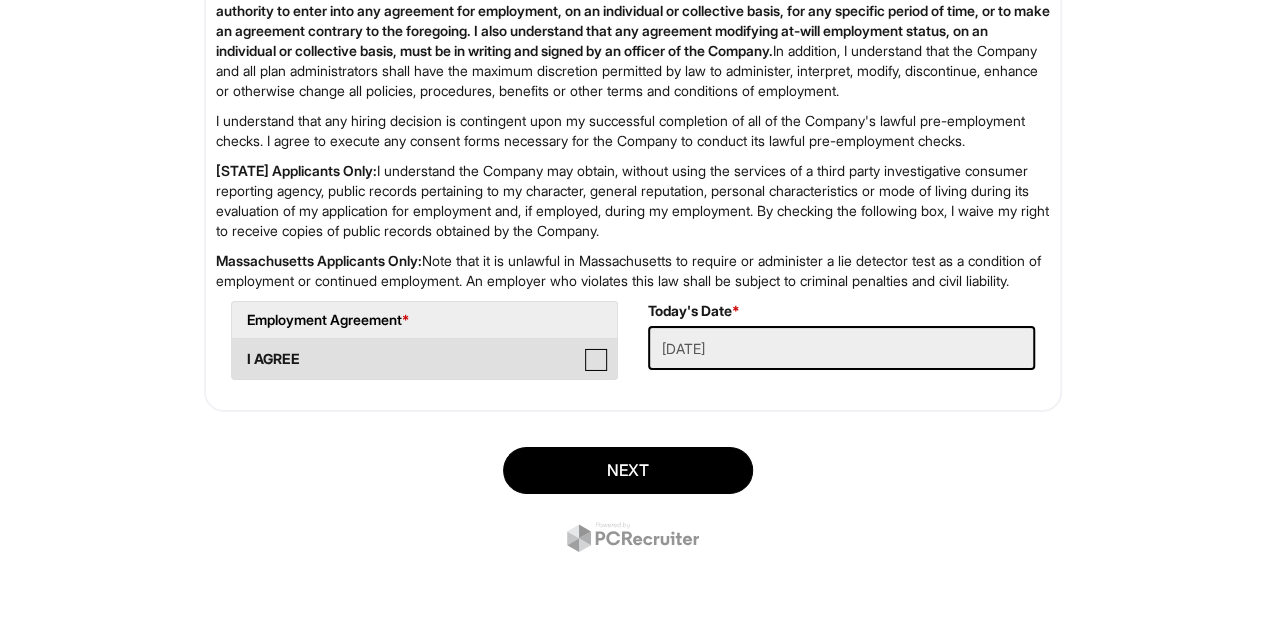 click on "[I_AGREE]" at bounding box center (238, 349) 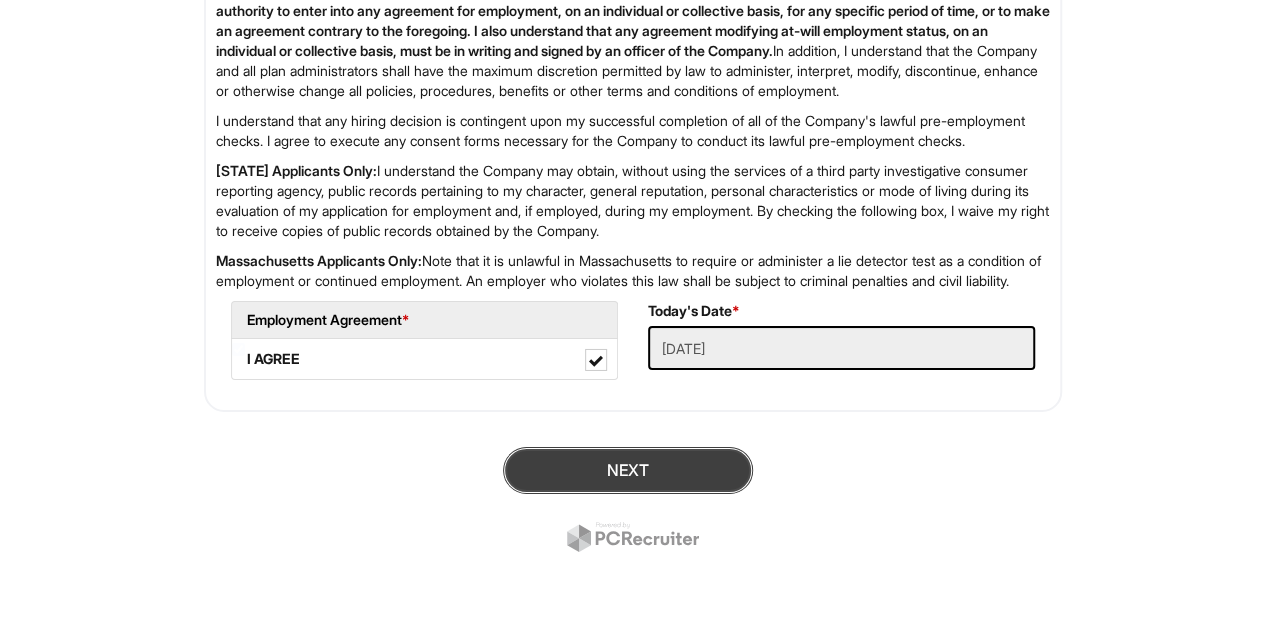 click on "[BUTTON_TEXT]" at bounding box center (628, 470) 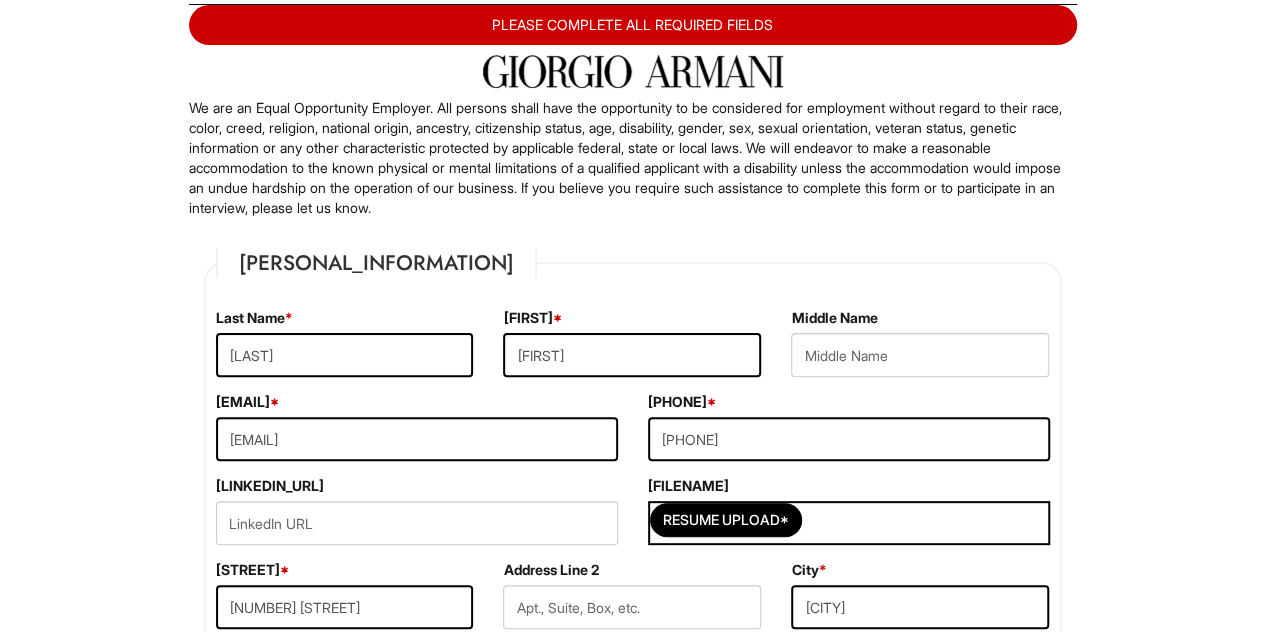 scroll, scrollTop: 322, scrollLeft: 0, axis: vertical 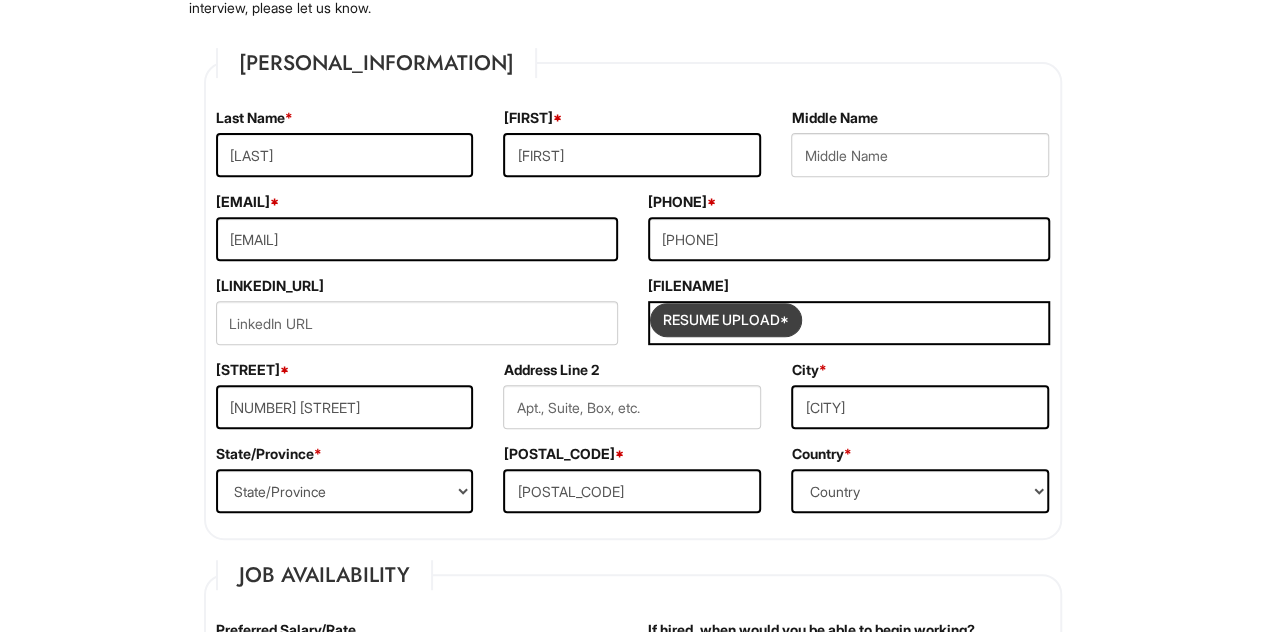 click at bounding box center (726, 320) 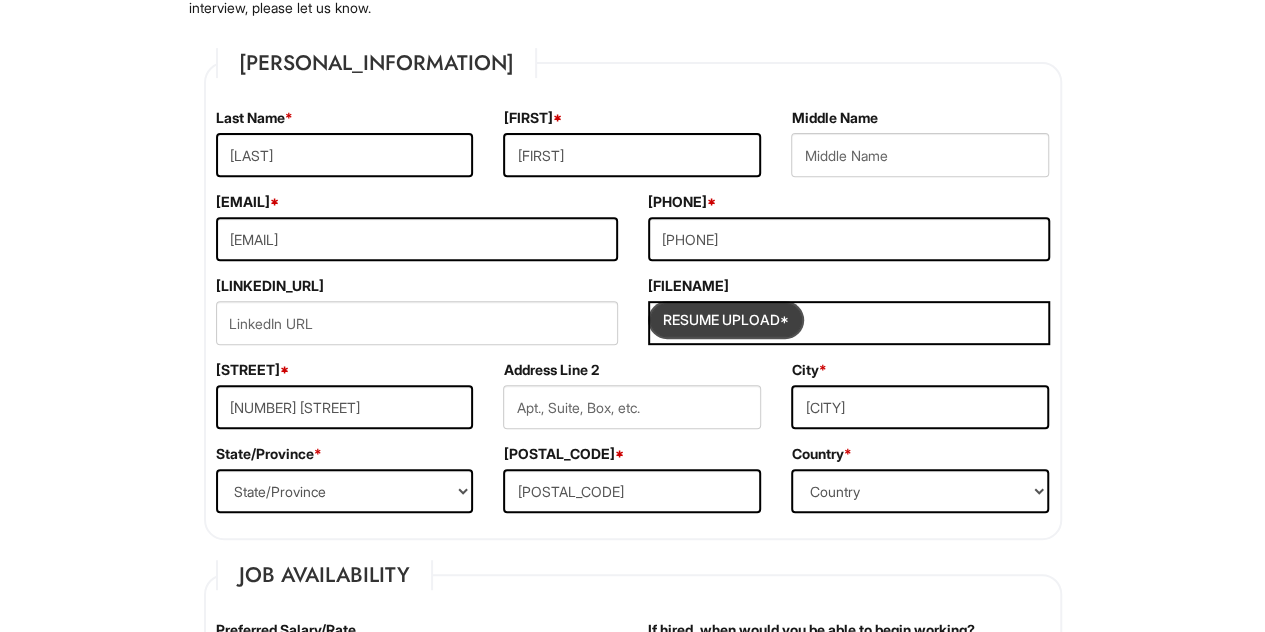 type on "C:\fakepath\[FILENAME]" 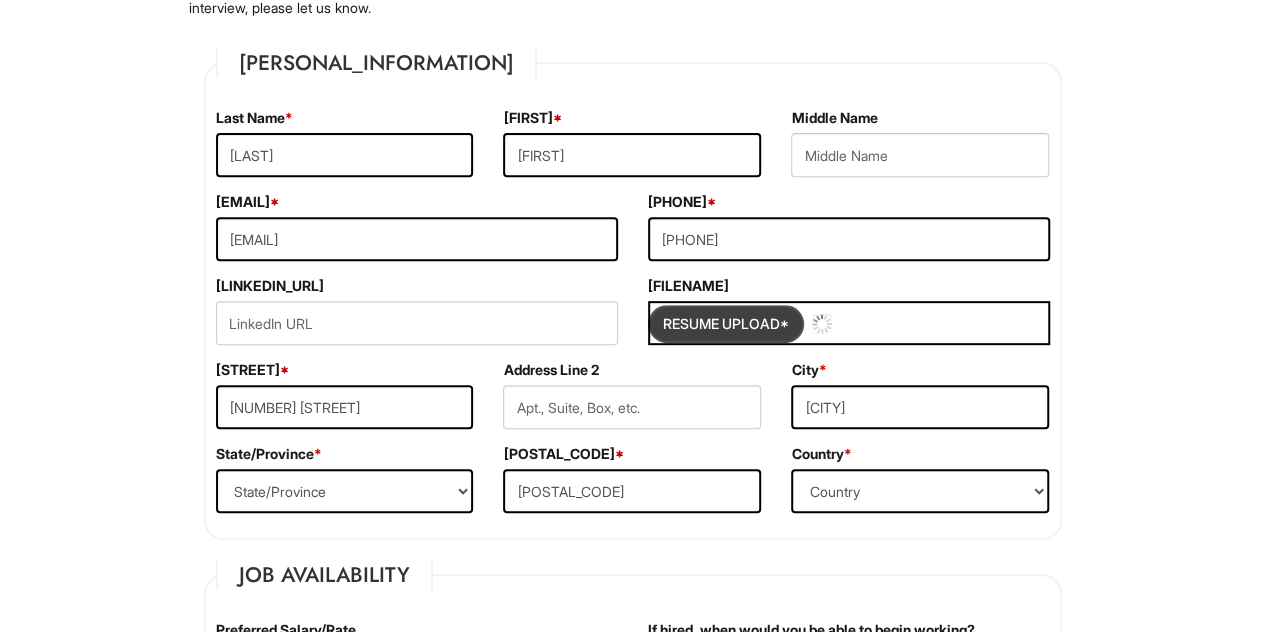 type 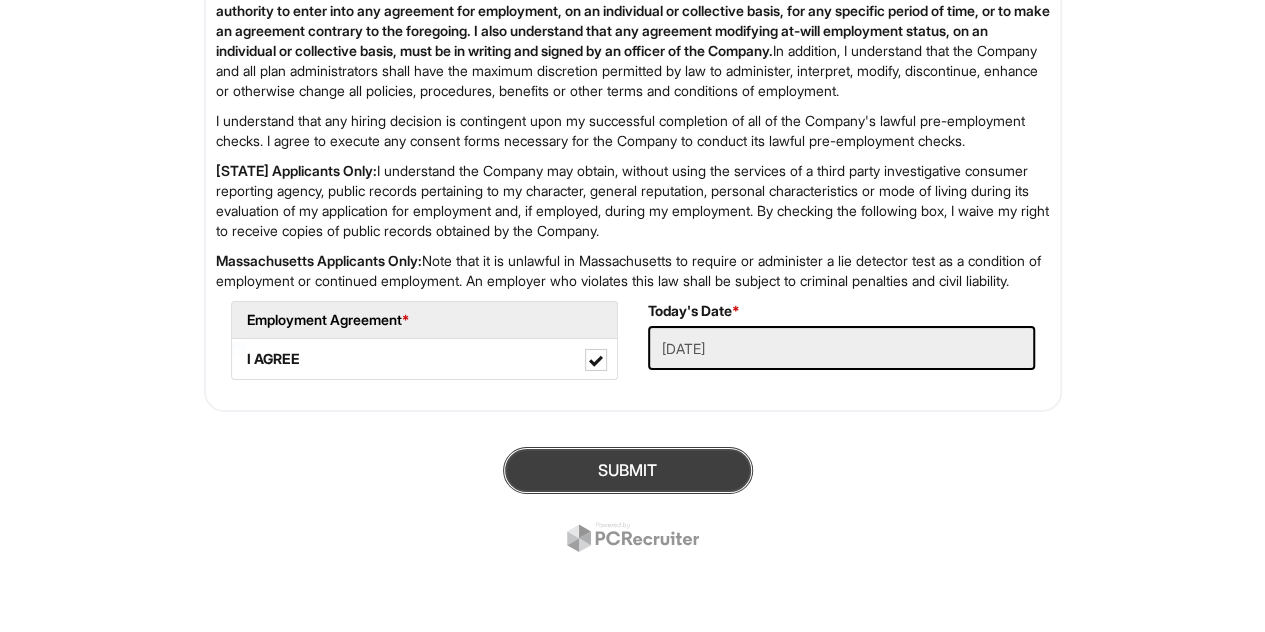 click on "SUBMIT" at bounding box center [628, 470] 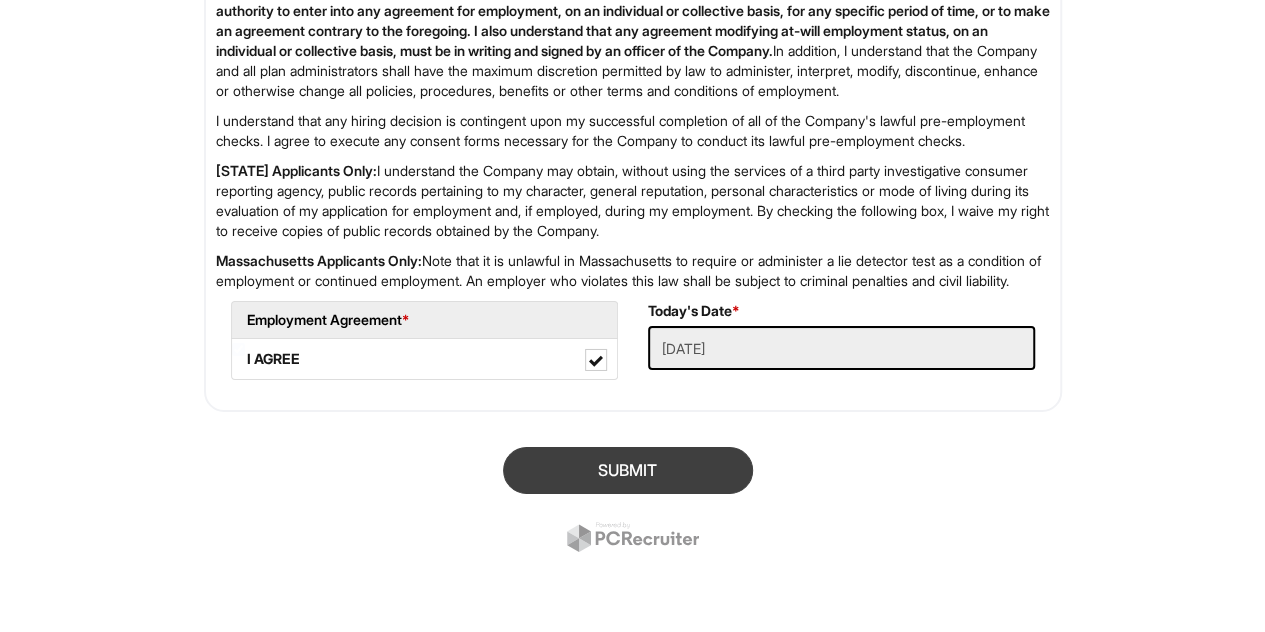 scroll, scrollTop: 3346, scrollLeft: 0, axis: vertical 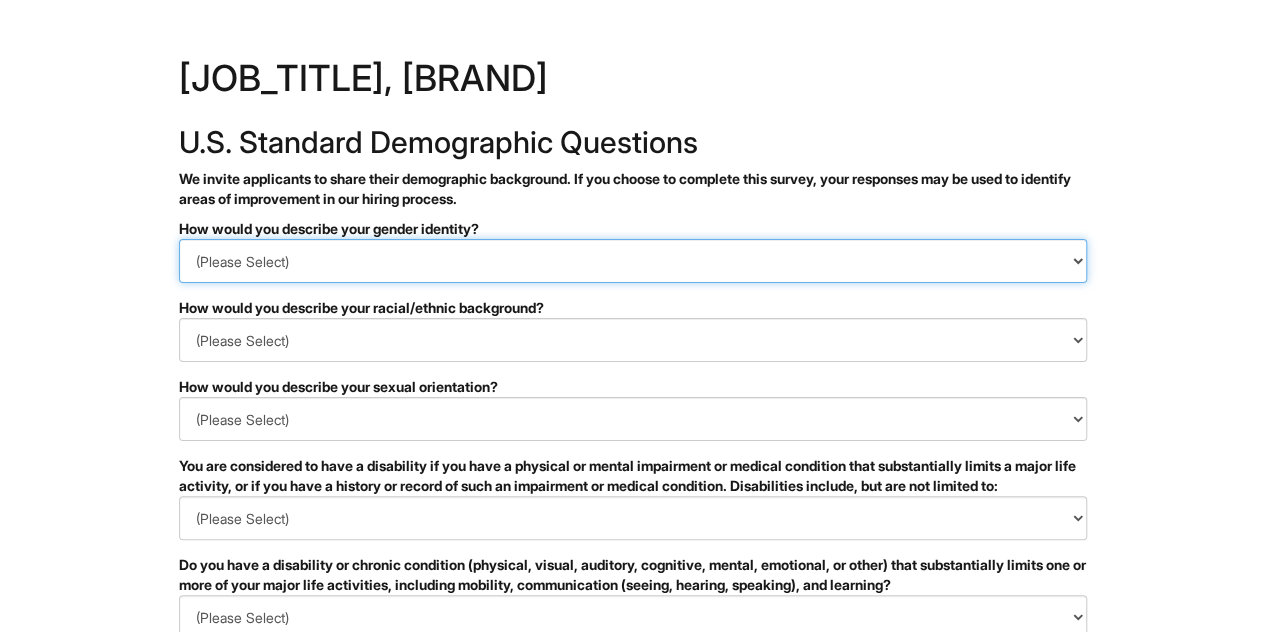 click on "(Please Select) Man Woman Non-binary I prefer to self-describe I don't wish to answer" at bounding box center [633, 261] 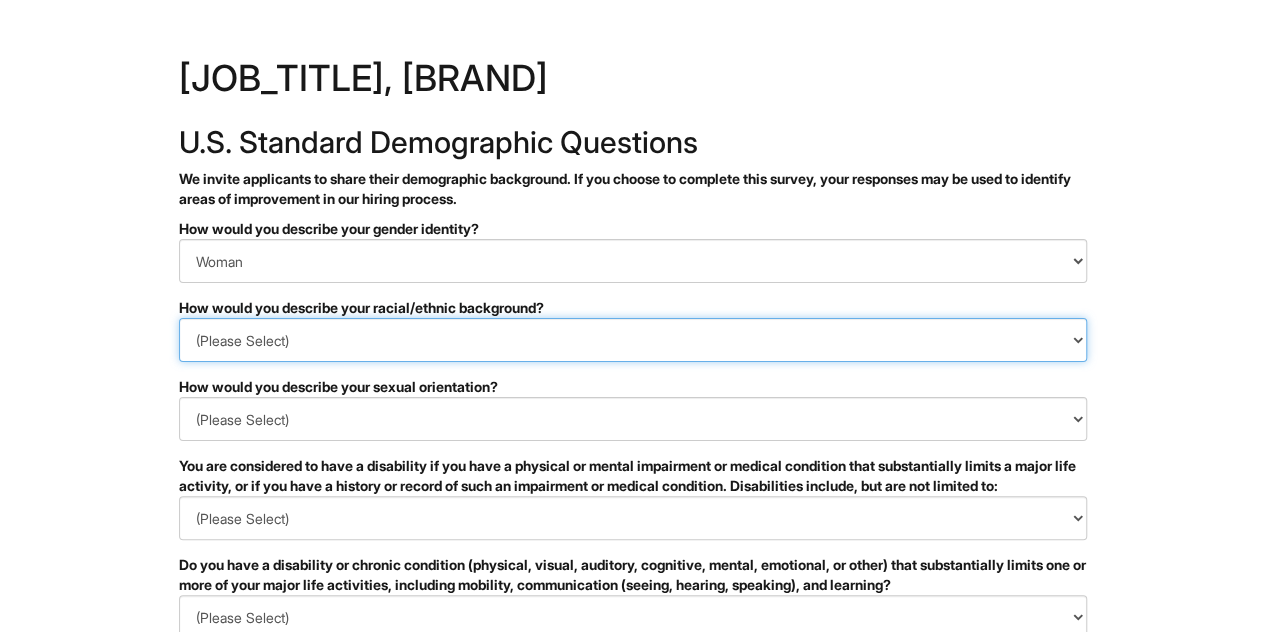 click on "(Please Select) Black or of African descent East Asian Hispanic, Latinx or of Spanish Origin Indigenous, American Indian or Alaska Native Middle Eastern or North African Native Hawaiian or Pacific Islander South Asian Southeast Asian White or European I prefer to self-describe I don't wish to answer" at bounding box center [633, 340] 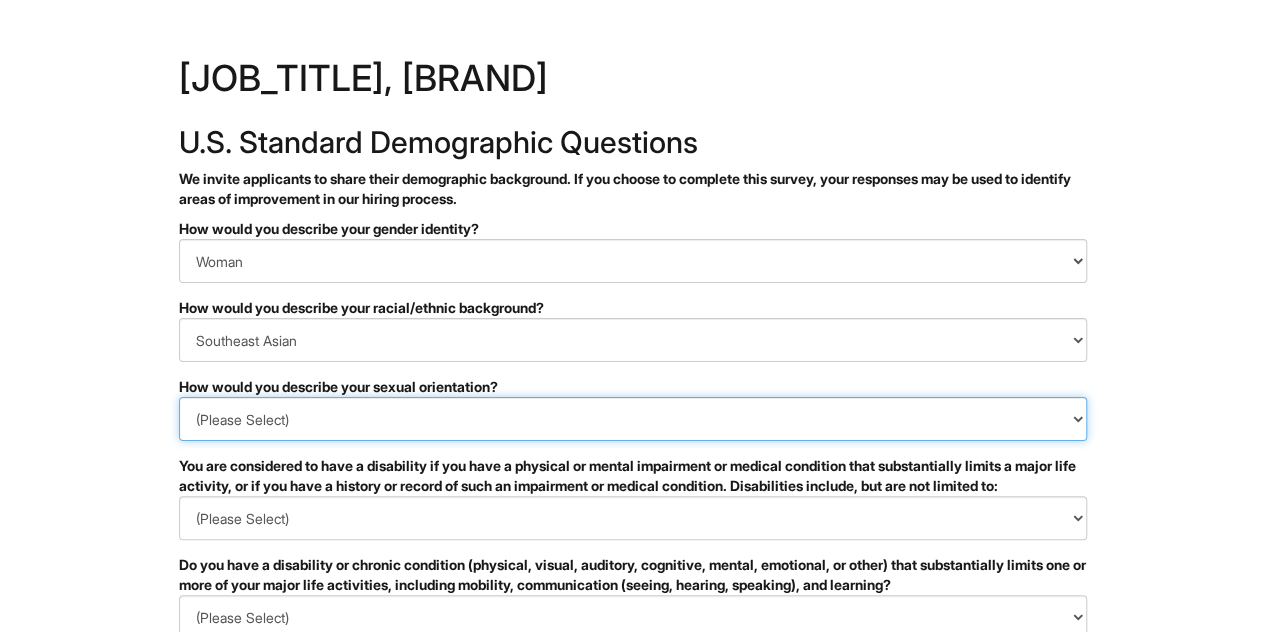 click on "(Please Select) Asexual Bisexual and/or pansexual Gay Heterosexual Lesbian Queer I prefer to self-describe I don't wish to answer" at bounding box center (633, 419) 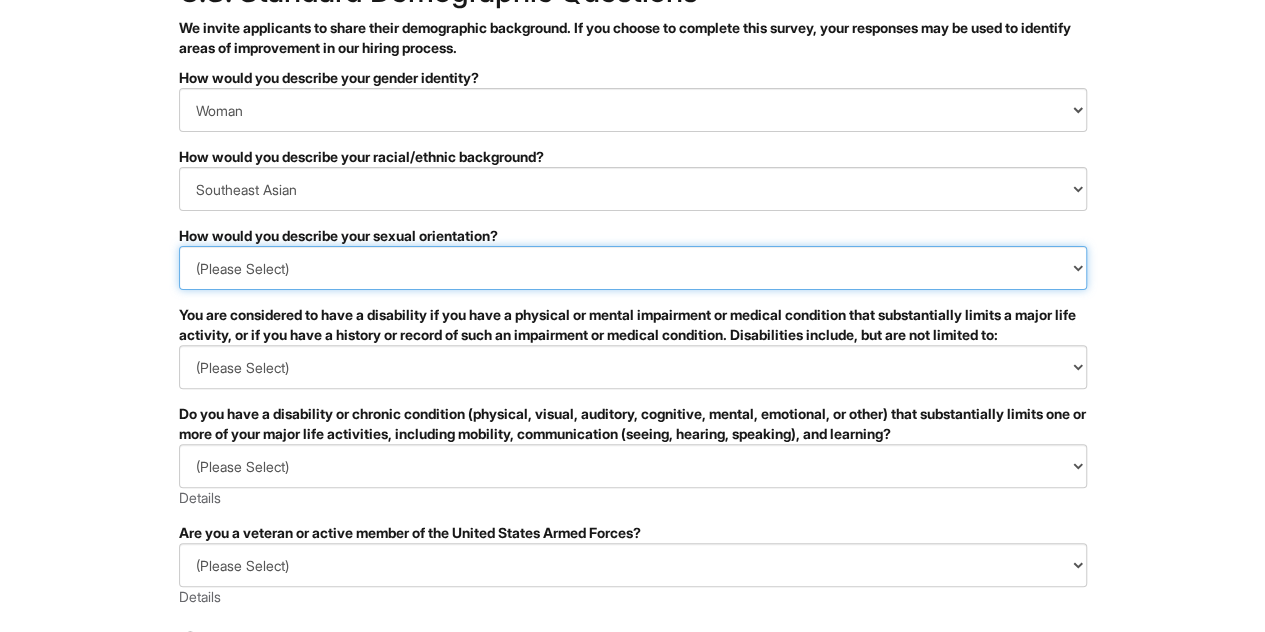 scroll, scrollTop: 200, scrollLeft: 0, axis: vertical 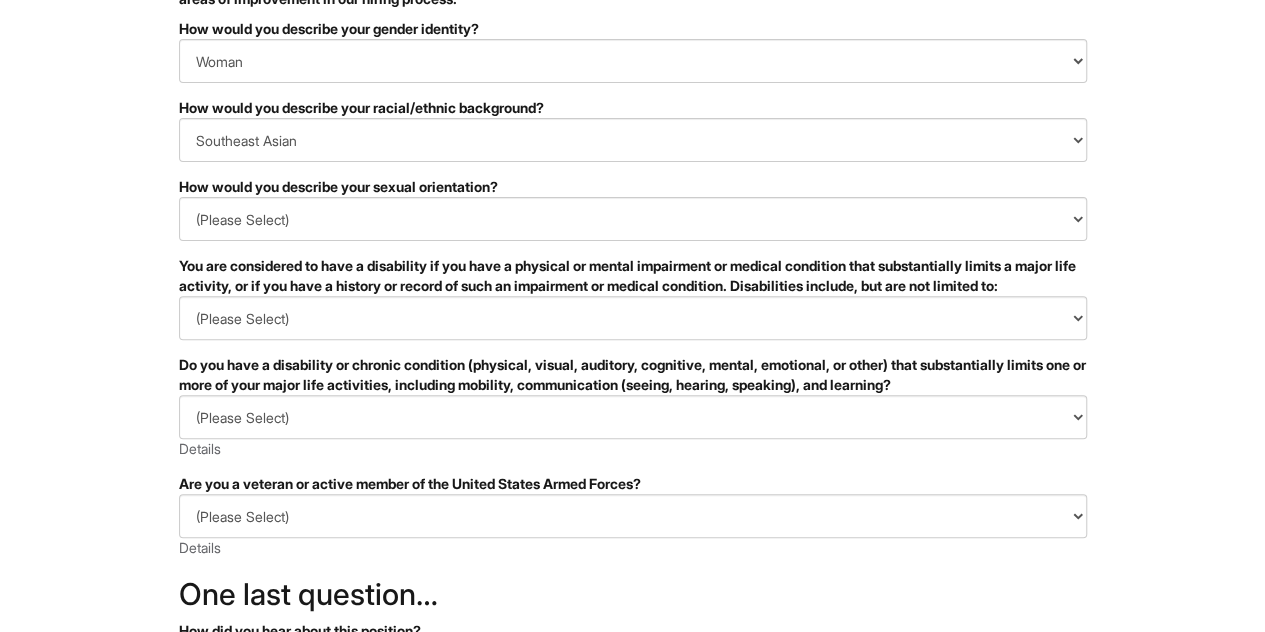 click on "You are considered to have a disability if you have a physical or mental impairment or medical condition that substantially limits a major life activity, or if you have a history or record of such an impairment or medical condition. Disabilities include, but are not limited to:" at bounding box center (633, 276) 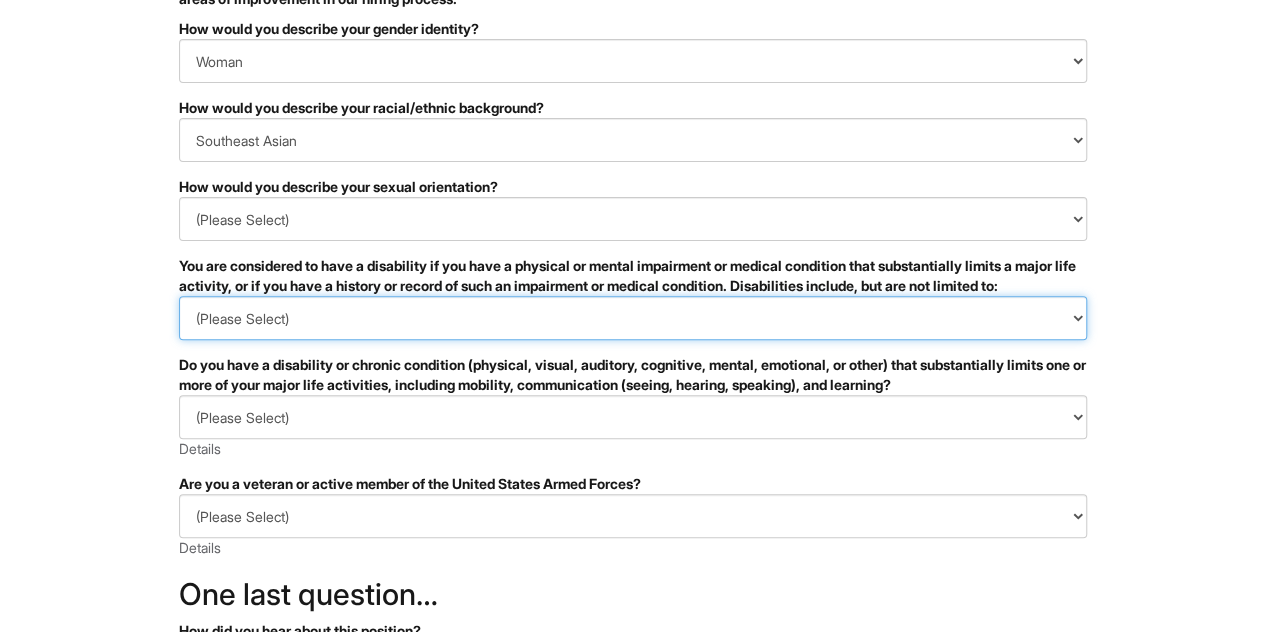 click on "(Please Select) Yes No I prefer to self-describe I don't wish to answer" at bounding box center (633, 318) 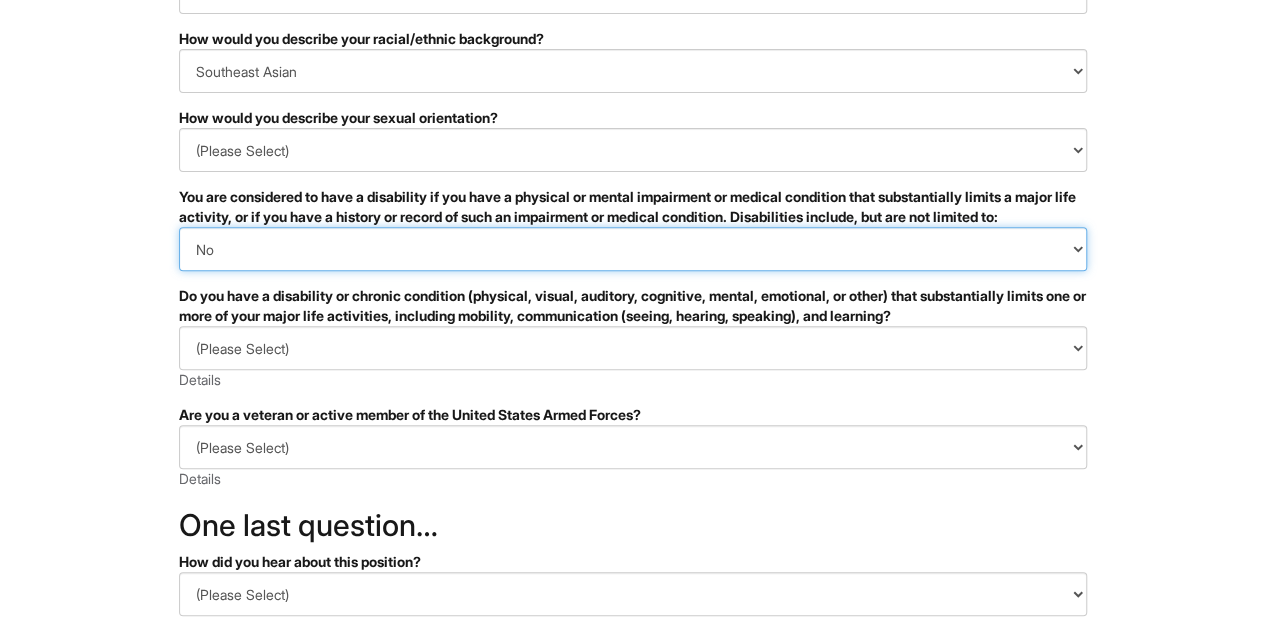 scroll, scrollTop: 300, scrollLeft: 0, axis: vertical 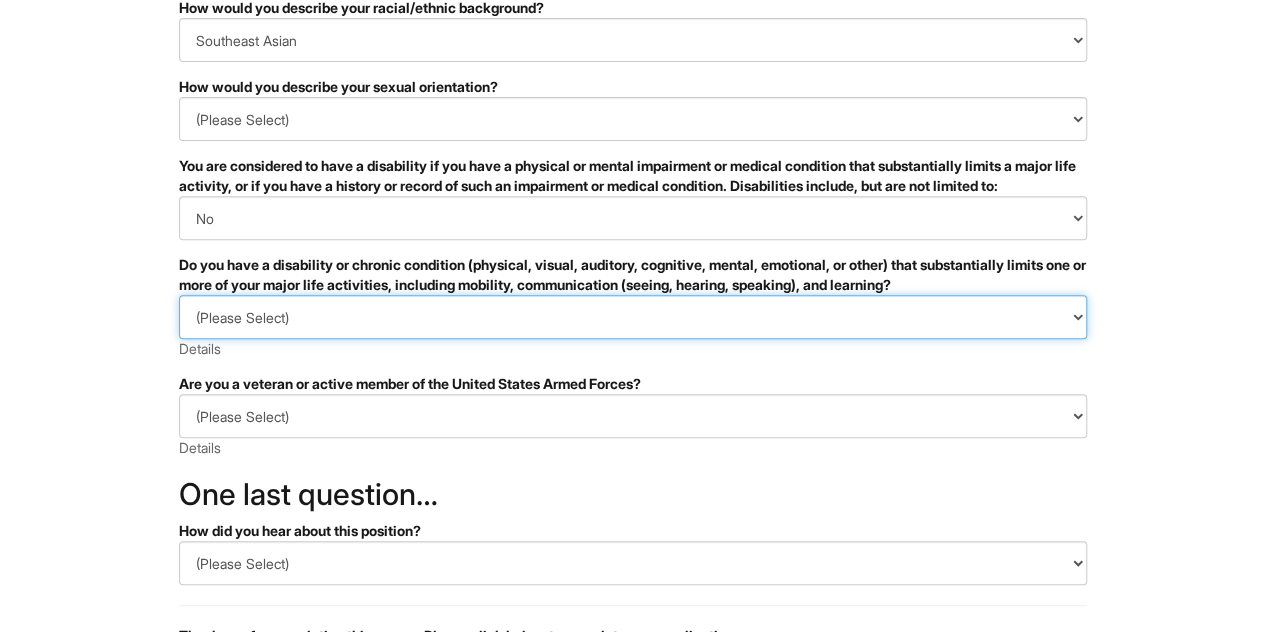 click on "(Please Select) YES, I HAVE A DISABILITY (or previously had a disability) NO, I DON'T HAVE A DISABILITY I DON'T WISH TO ANSWER" at bounding box center (633, 317) 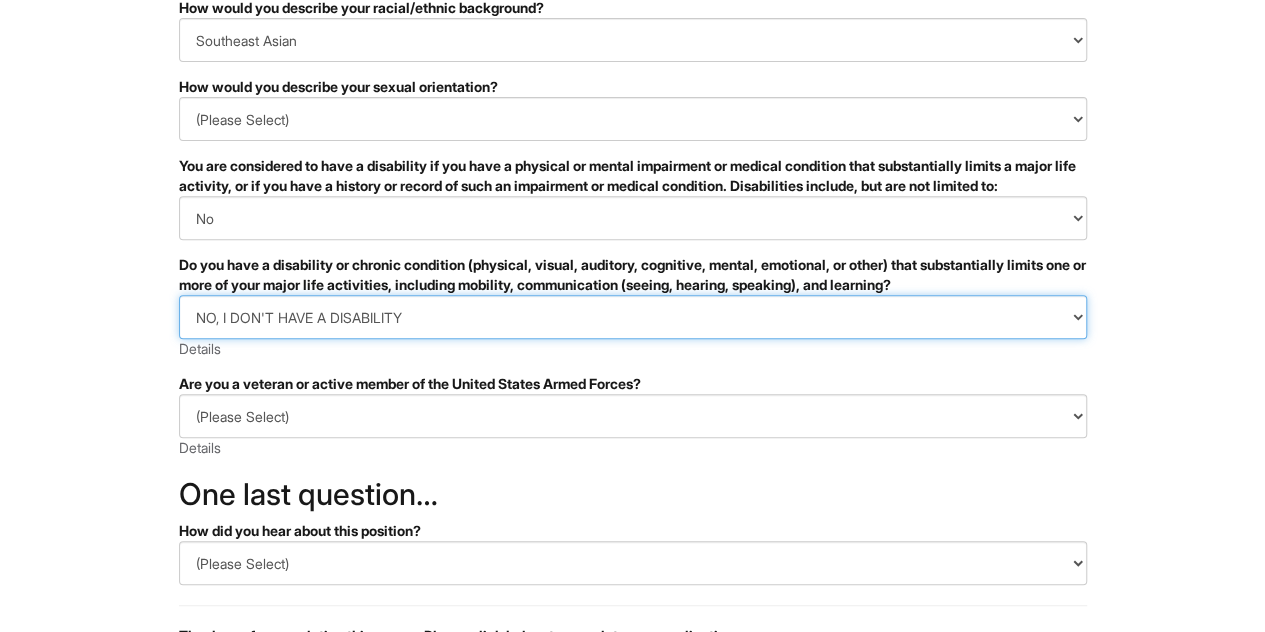 scroll, scrollTop: 400, scrollLeft: 0, axis: vertical 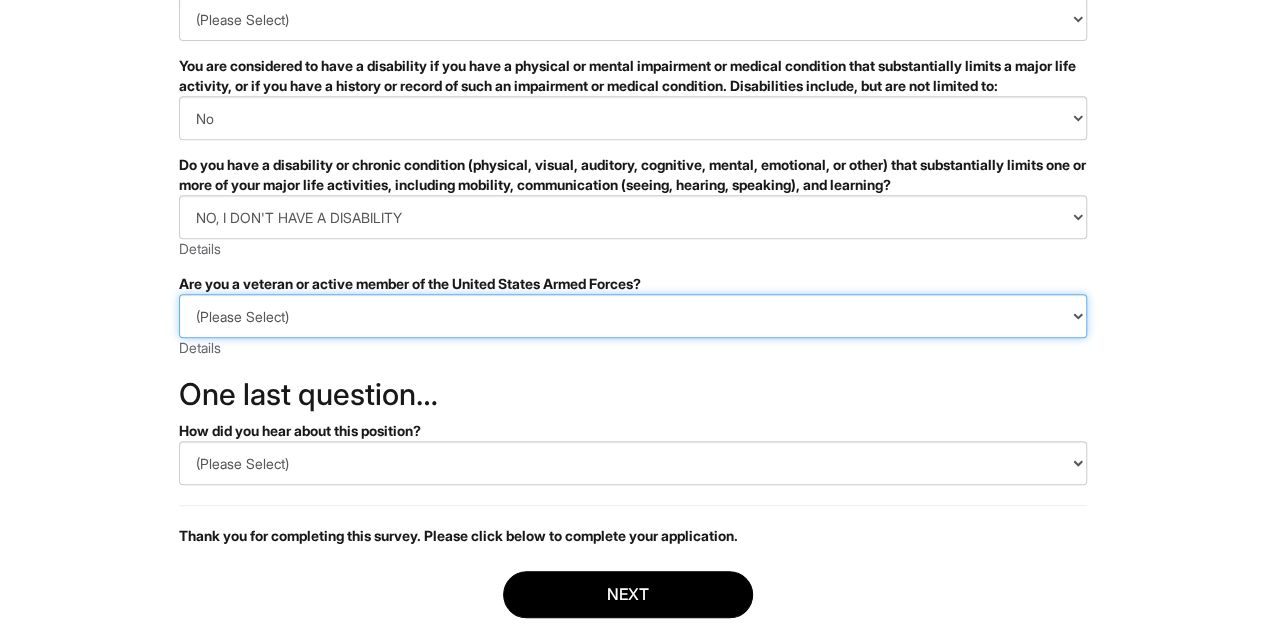 click on "(Please Select) I IDENTIFY AS ONE OR MORE OF THE CLASSIFICATIONS OF PROTECTED VETERANS LISTED I AM NOT A PROTECTED VETERAN I PREFER NOT TO ANSWER" at bounding box center (633, 316) 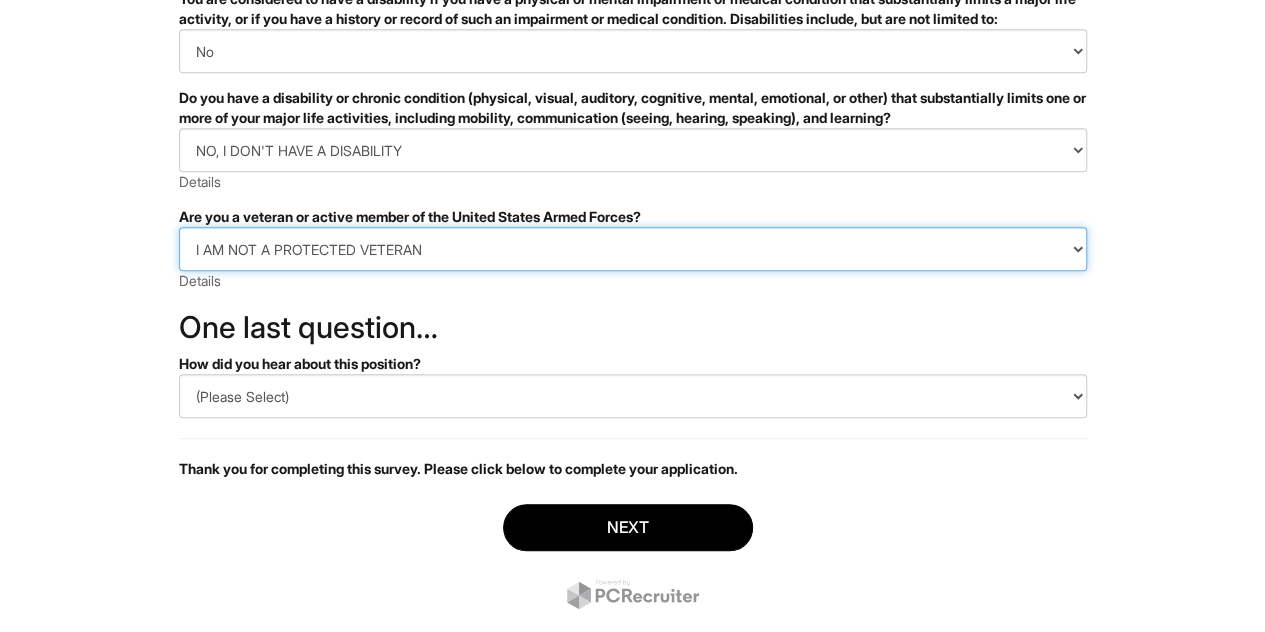 scroll, scrollTop: 493, scrollLeft: 0, axis: vertical 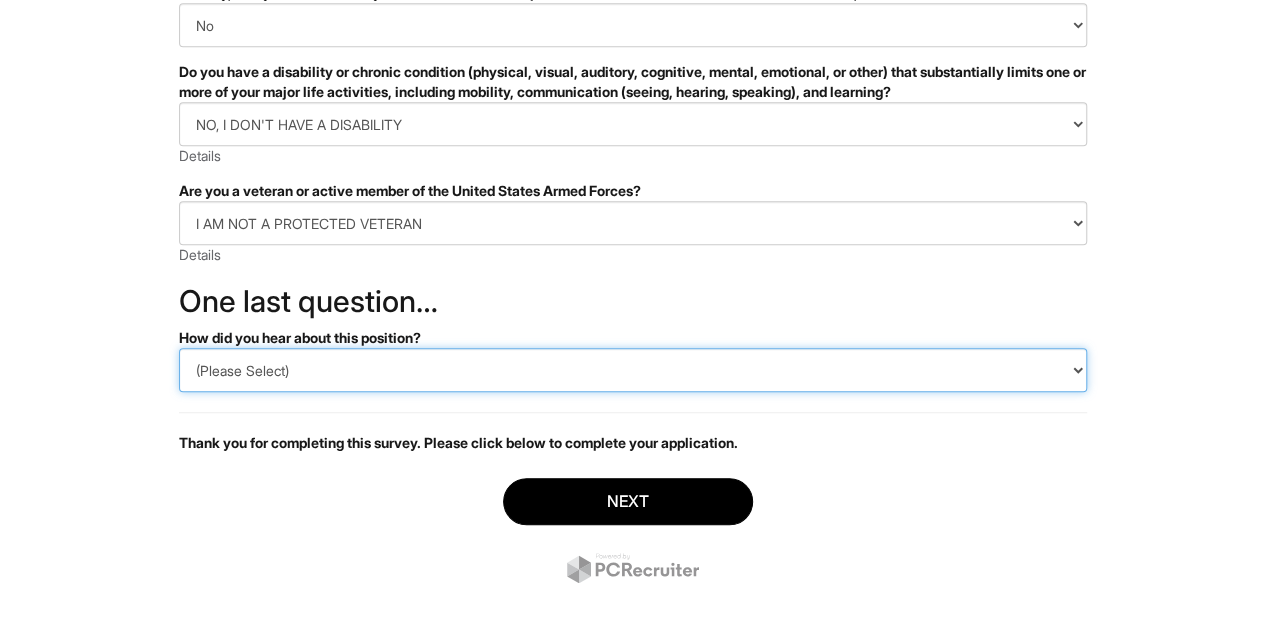 click on "(Please Select) CareerBuilder Indeed LinkedIn Monster Referral Other" at bounding box center [633, 370] 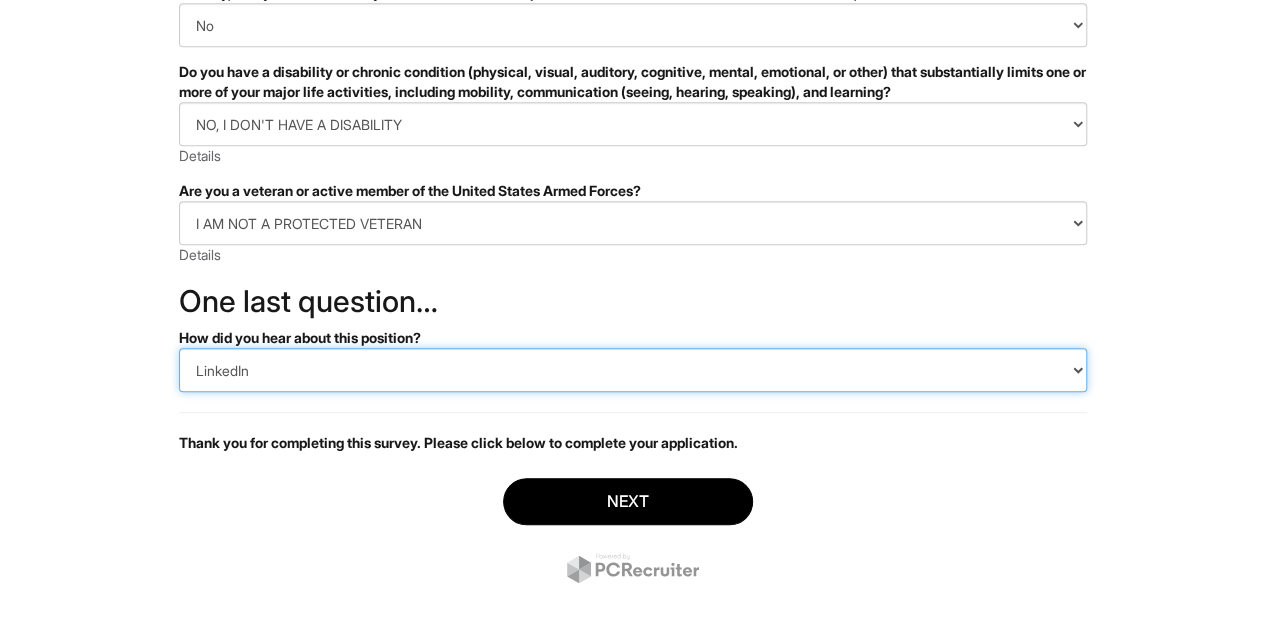 click on "(Please Select) CareerBuilder Indeed LinkedIn Monster Referral Other" at bounding box center (633, 370) 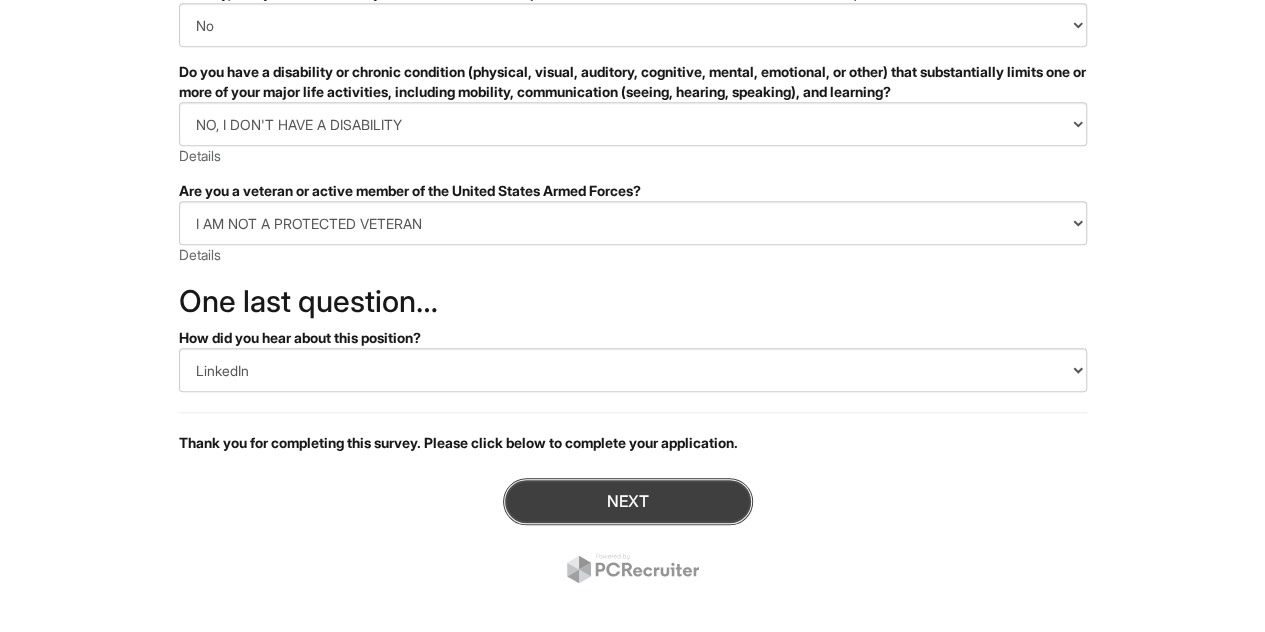 click on "Next" at bounding box center (628, 501) 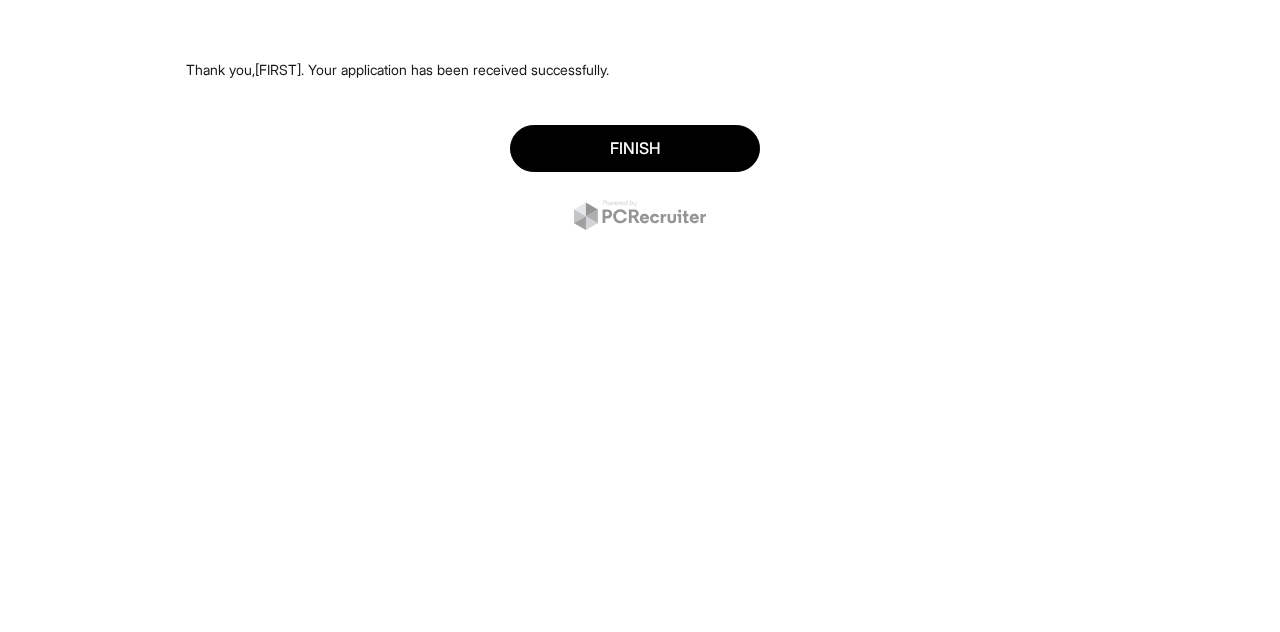 scroll, scrollTop: 0, scrollLeft: 0, axis: both 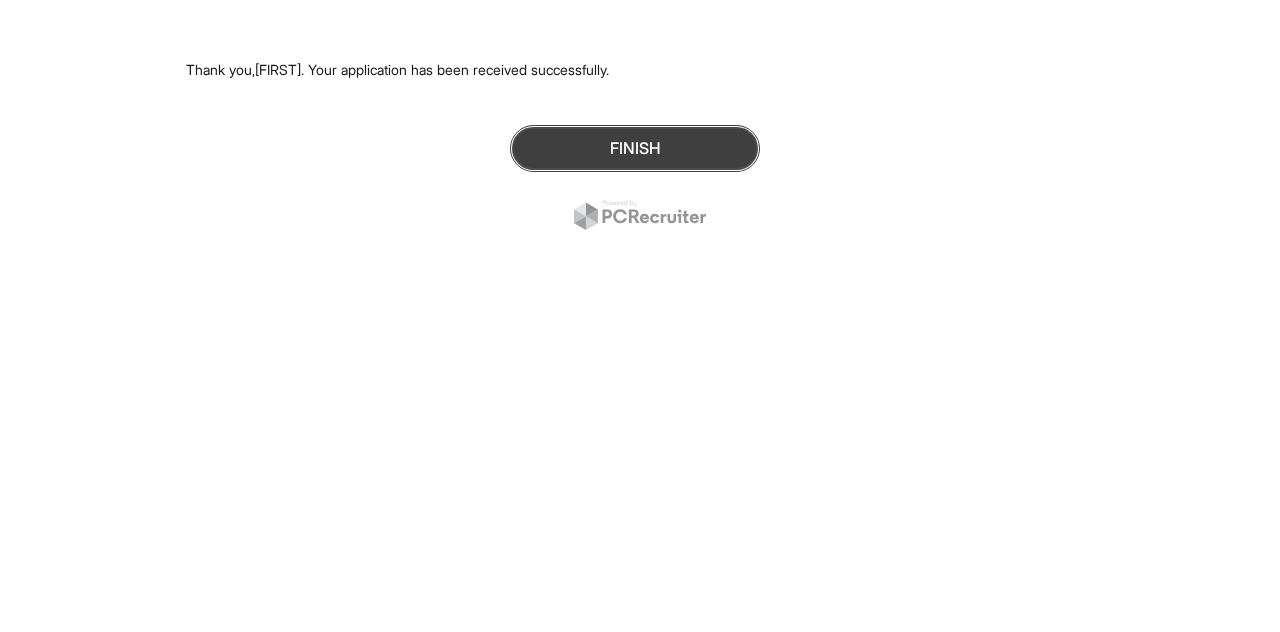 click on "Finish" at bounding box center (635, 148) 